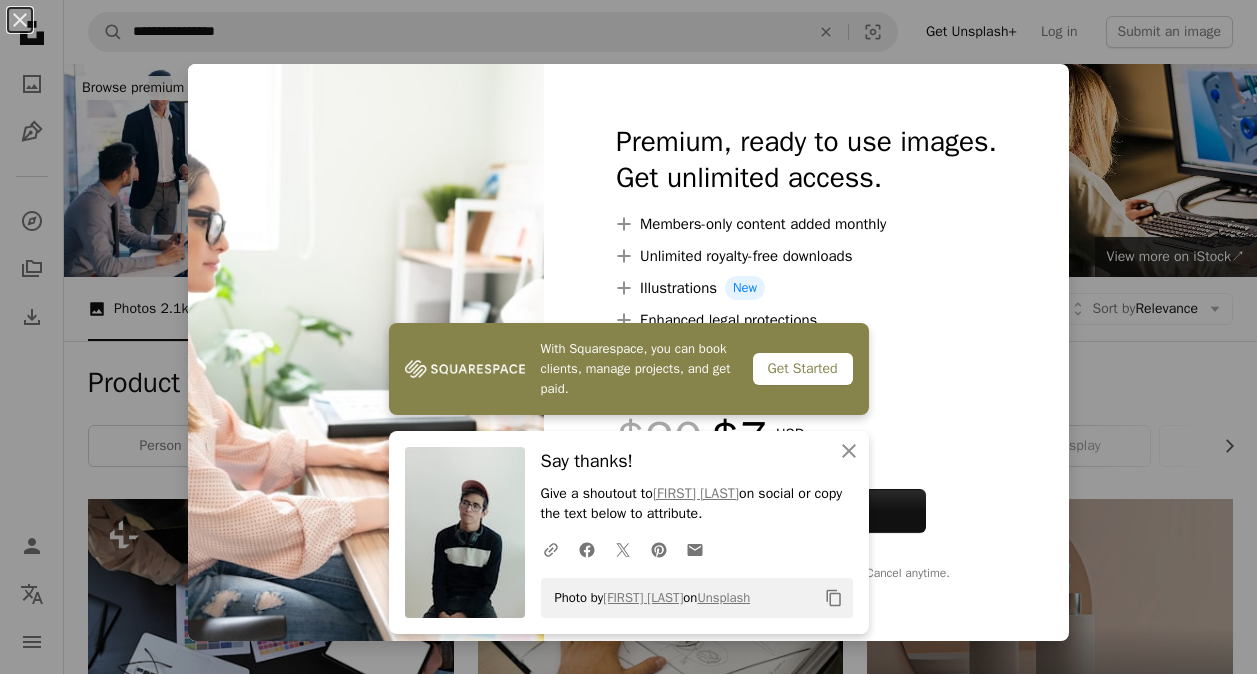 scroll, scrollTop: 2061, scrollLeft: 0, axis: vertical 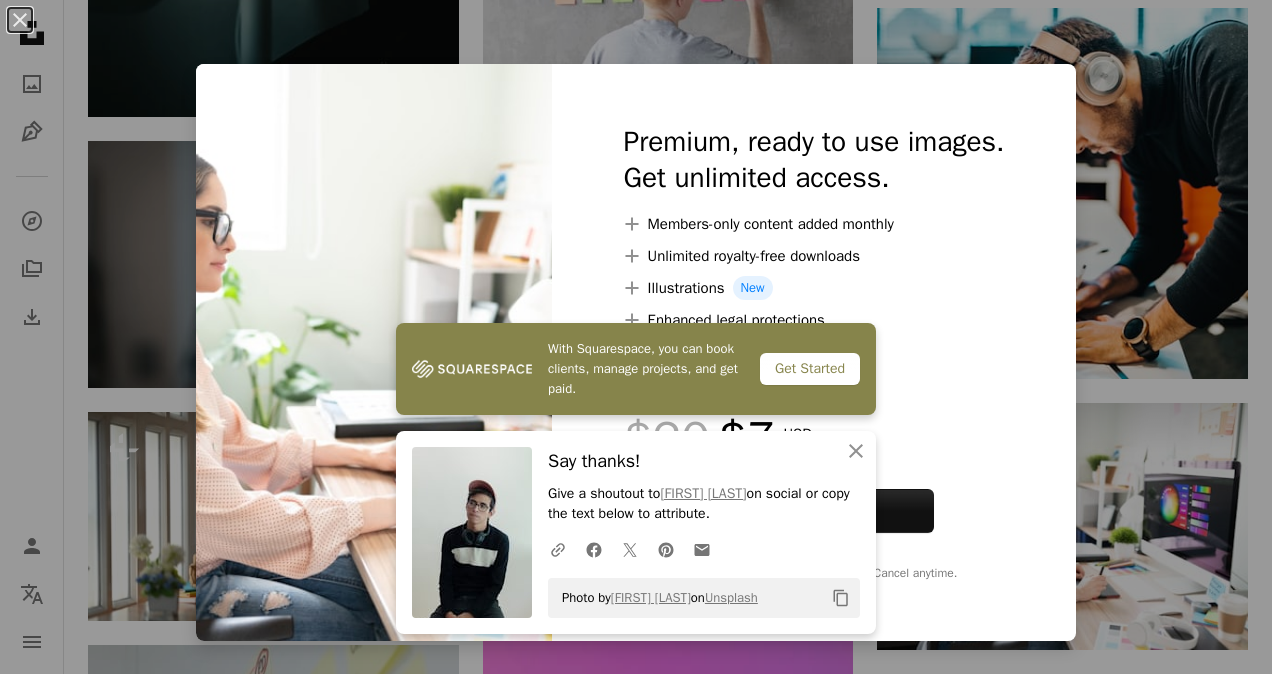 click on "Close Say thanks! Give a shoutout to [FIRST] [LAST] on social or copy the text below to attribute. A URL sharing icon (chains) Facebook icon X (formerly Twitter) icon Pinterest icon An envelope Photo by [FIRST] [LAST] on Unsplash
Copy content Premium, ready to use images. Get unlimited access. A plus sign Members-only content added monthly A plus sign Unlimited royalty-free downloads A plus sign Illustrations  New A plus sign Enhanced legal protections yearly 65%  off monthly $20   $7 USD per month * Get  Unsplash+ * When paid annually, billed upfront  $84 Taxes where applicable. Renews automatically. Cancel anytime." at bounding box center (636, 337) 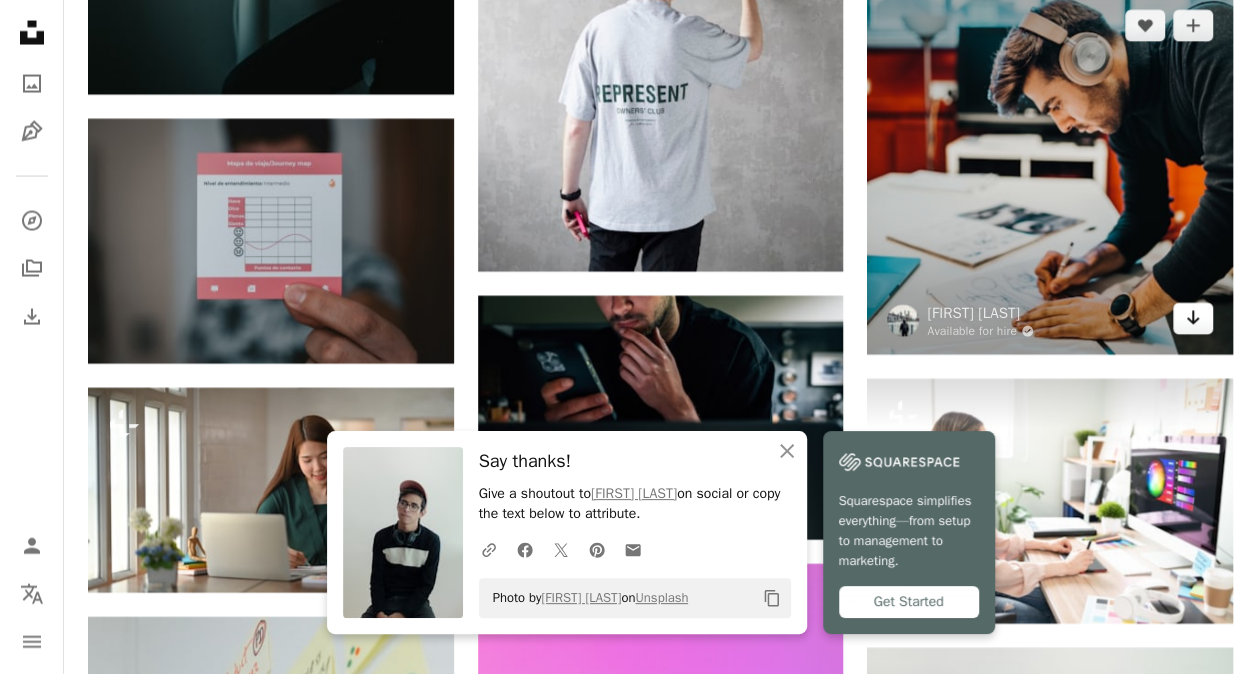 click on "Arrow pointing down" 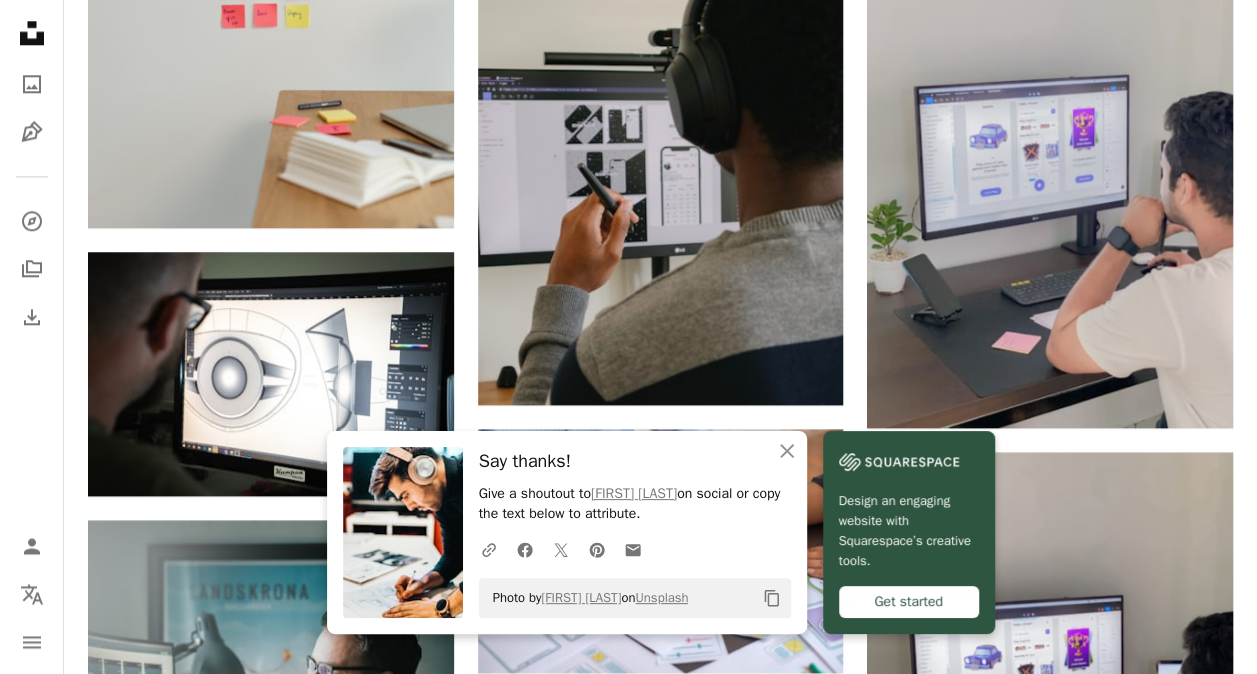 scroll, scrollTop: 1063, scrollLeft: 0, axis: vertical 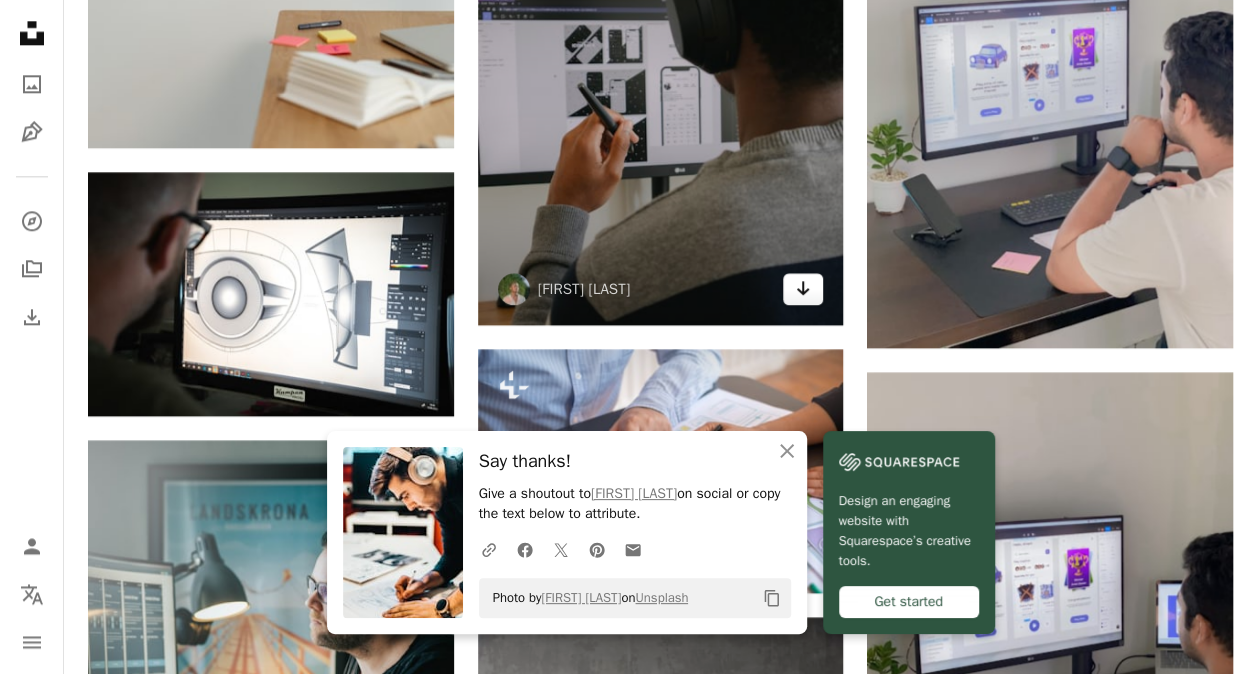 click on "Arrow pointing down" 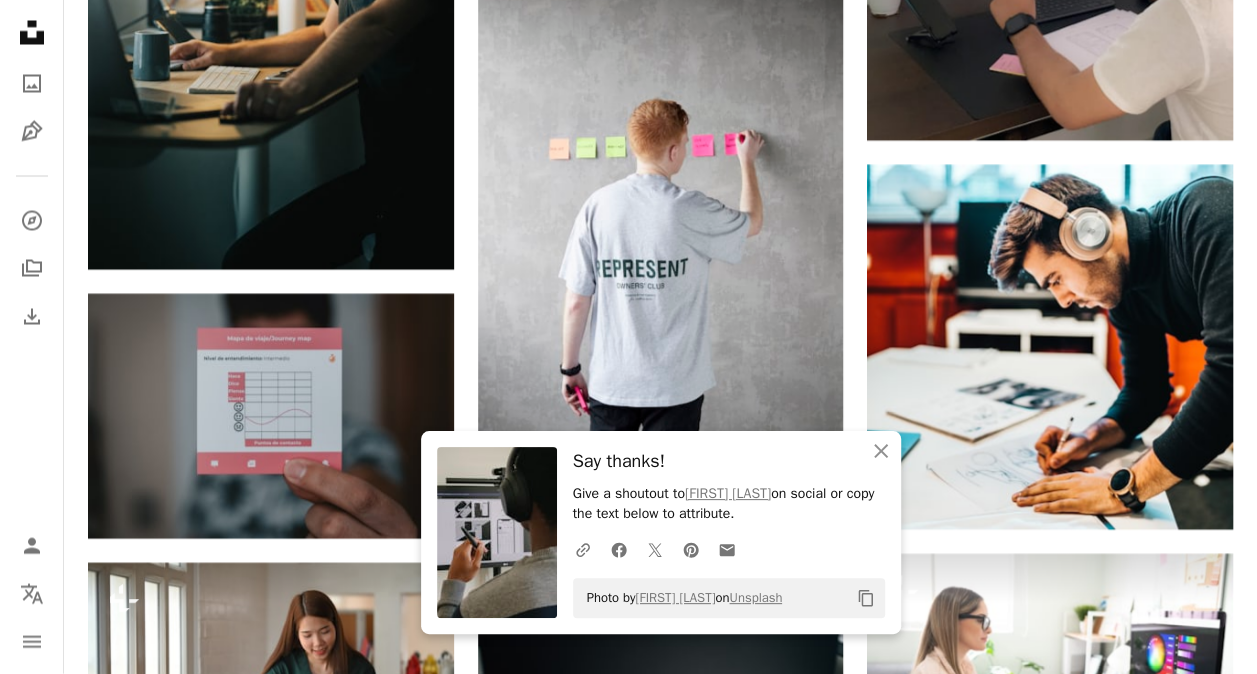 scroll, scrollTop: 1786, scrollLeft: 0, axis: vertical 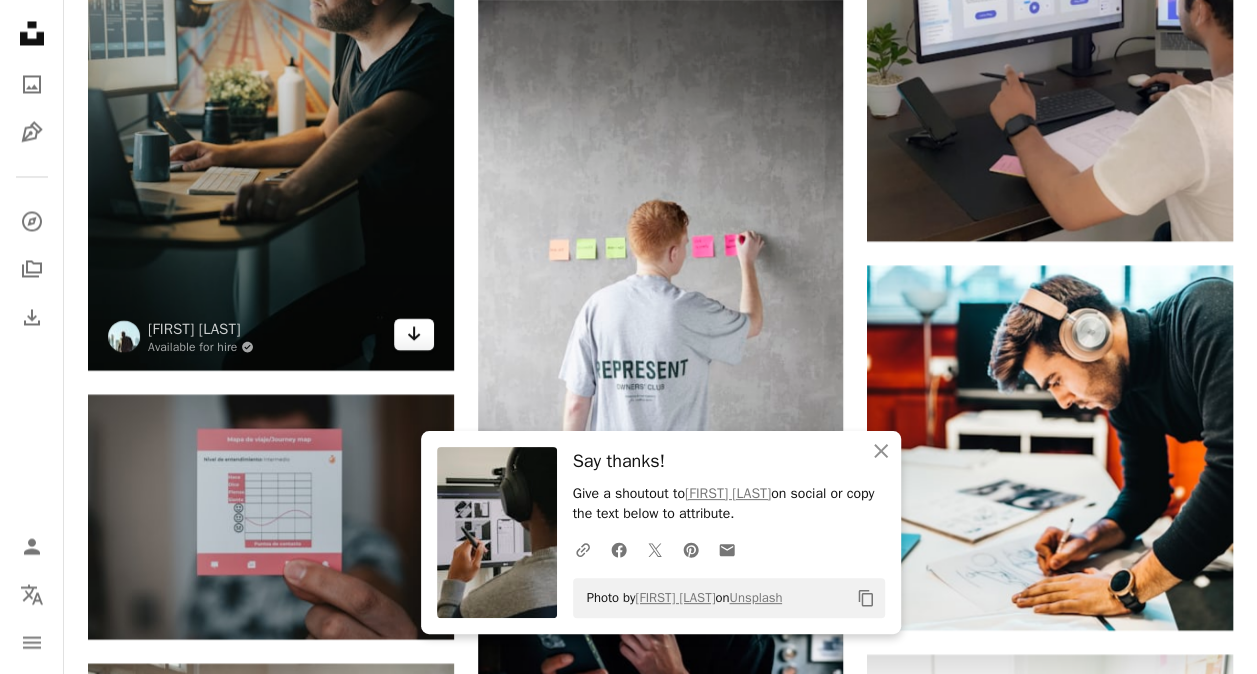 click 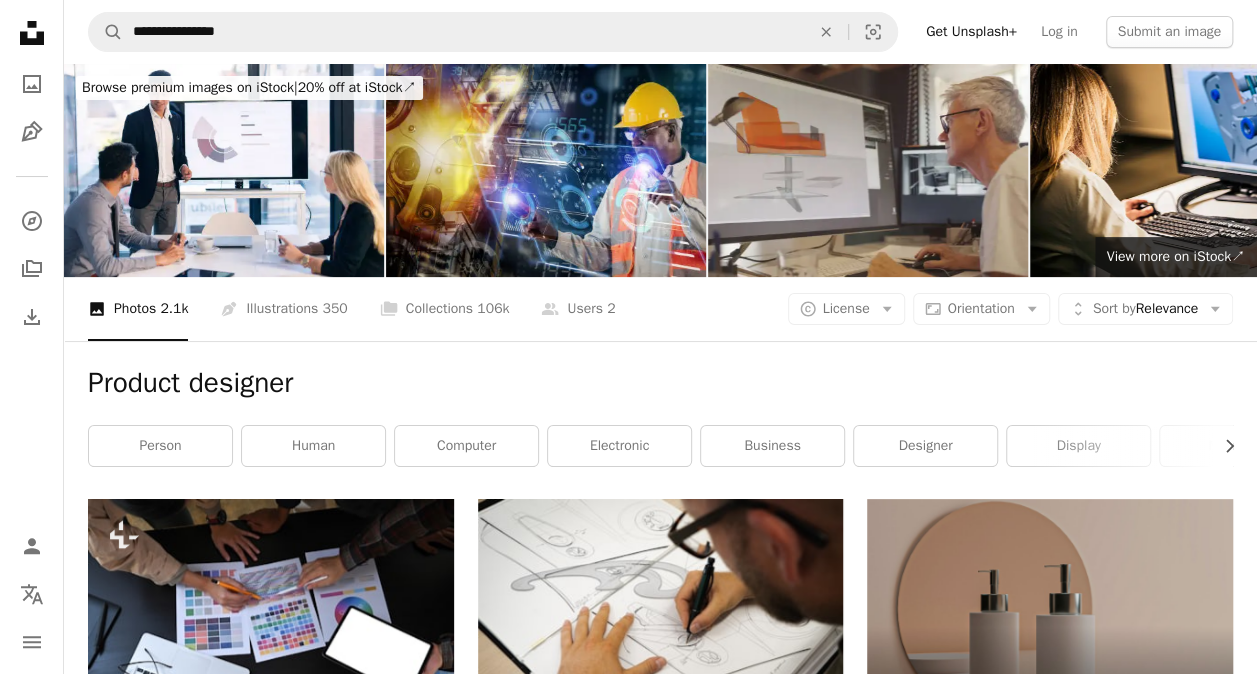 scroll, scrollTop: 1786, scrollLeft: 0, axis: vertical 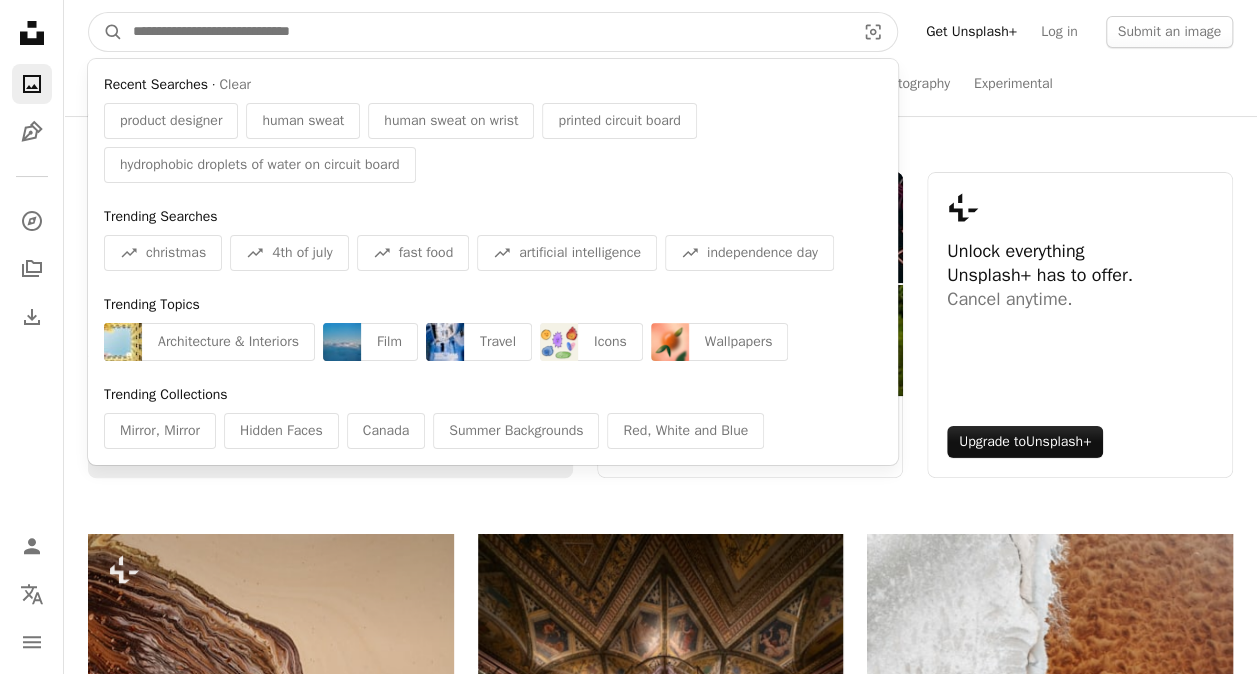 click at bounding box center [486, 32] 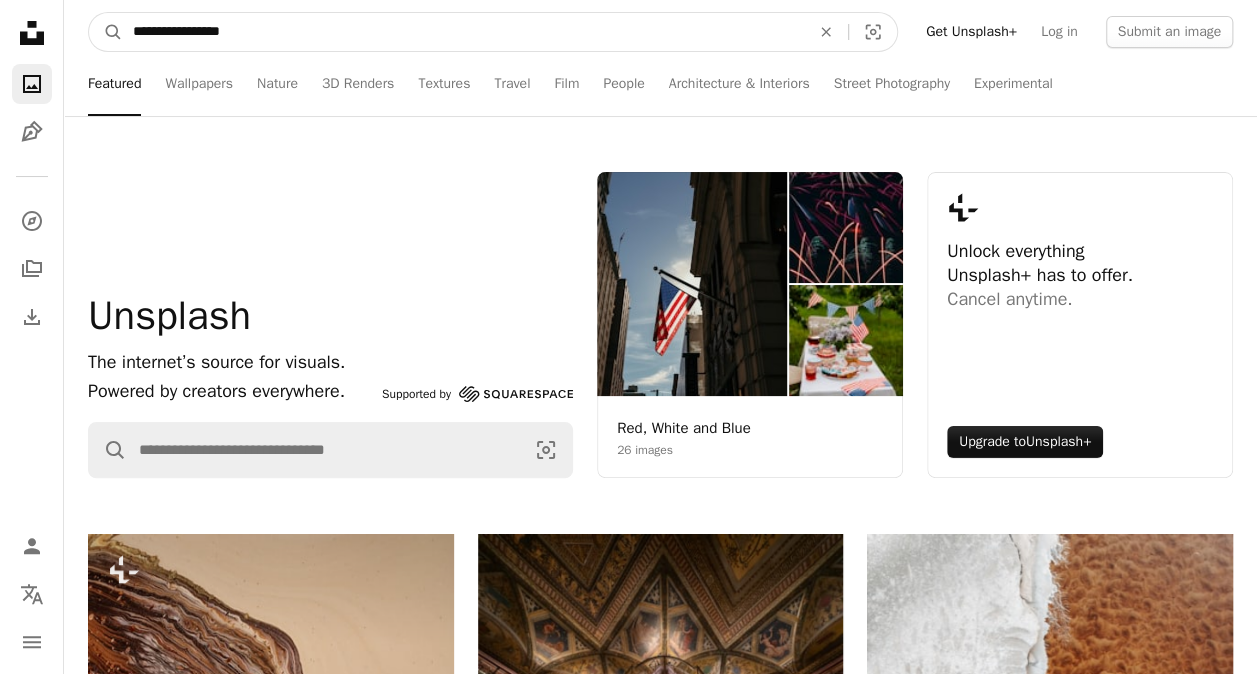 type on "**********" 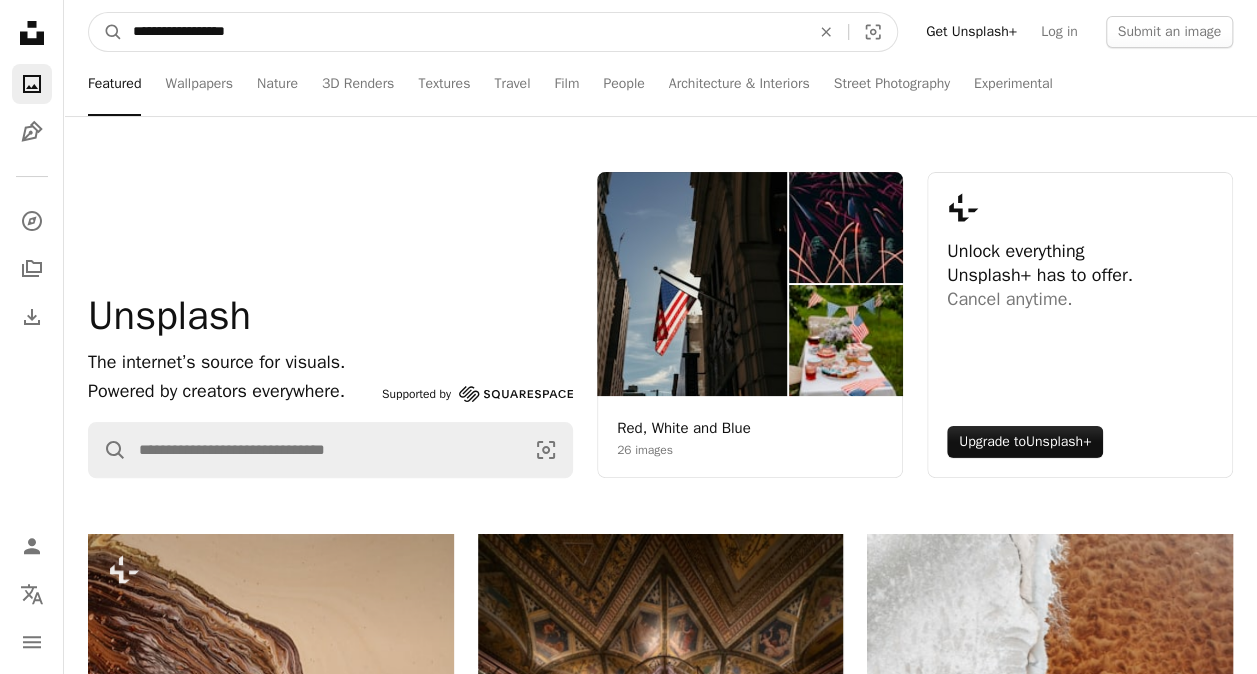 click on "A magnifying glass" at bounding box center (106, 32) 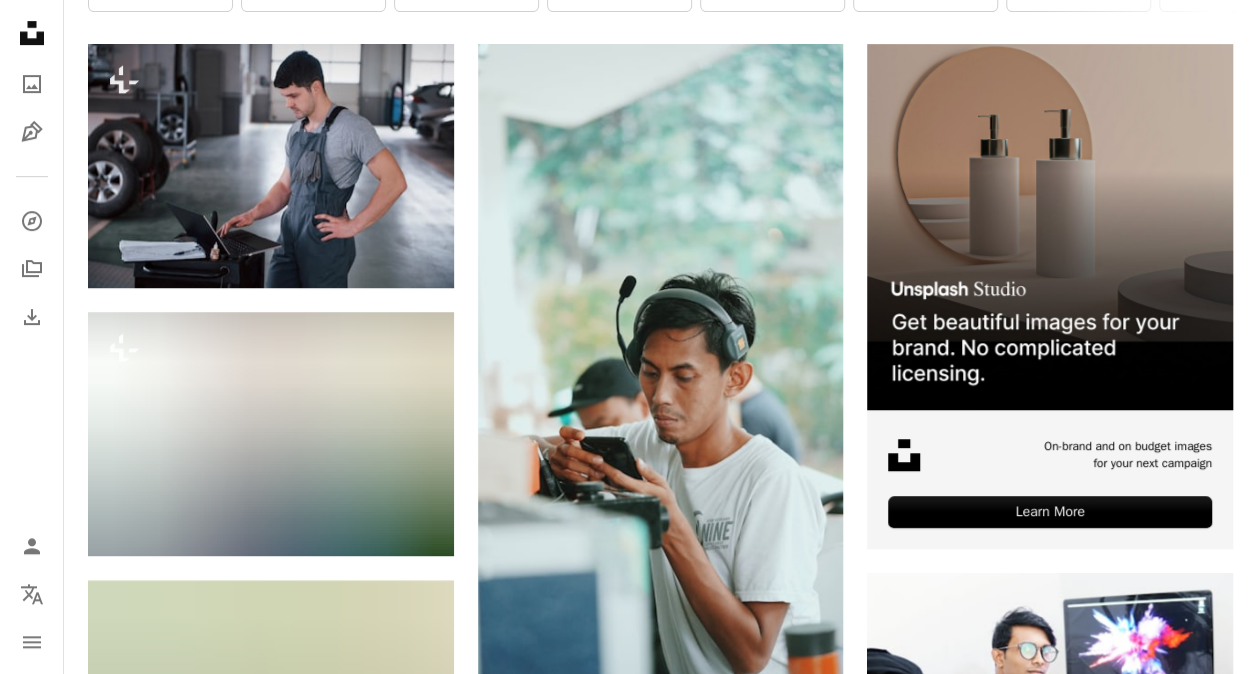 scroll, scrollTop: 375, scrollLeft: 0, axis: vertical 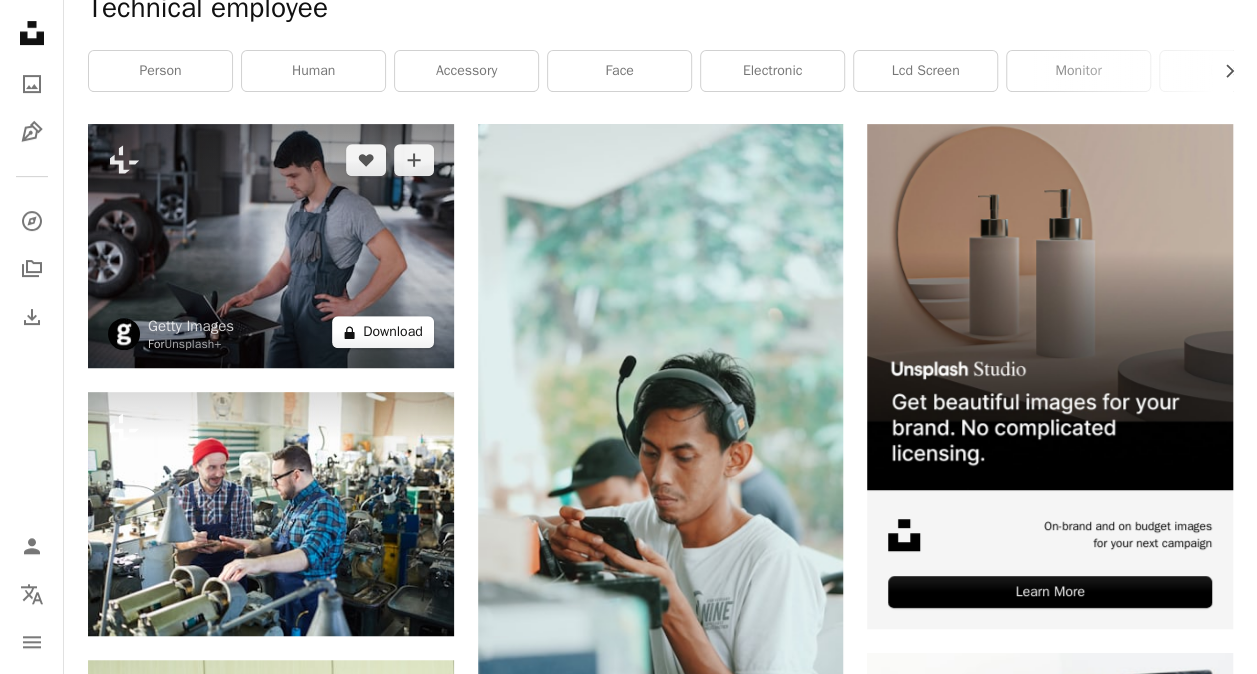 click on "A lock Download" at bounding box center (383, 332) 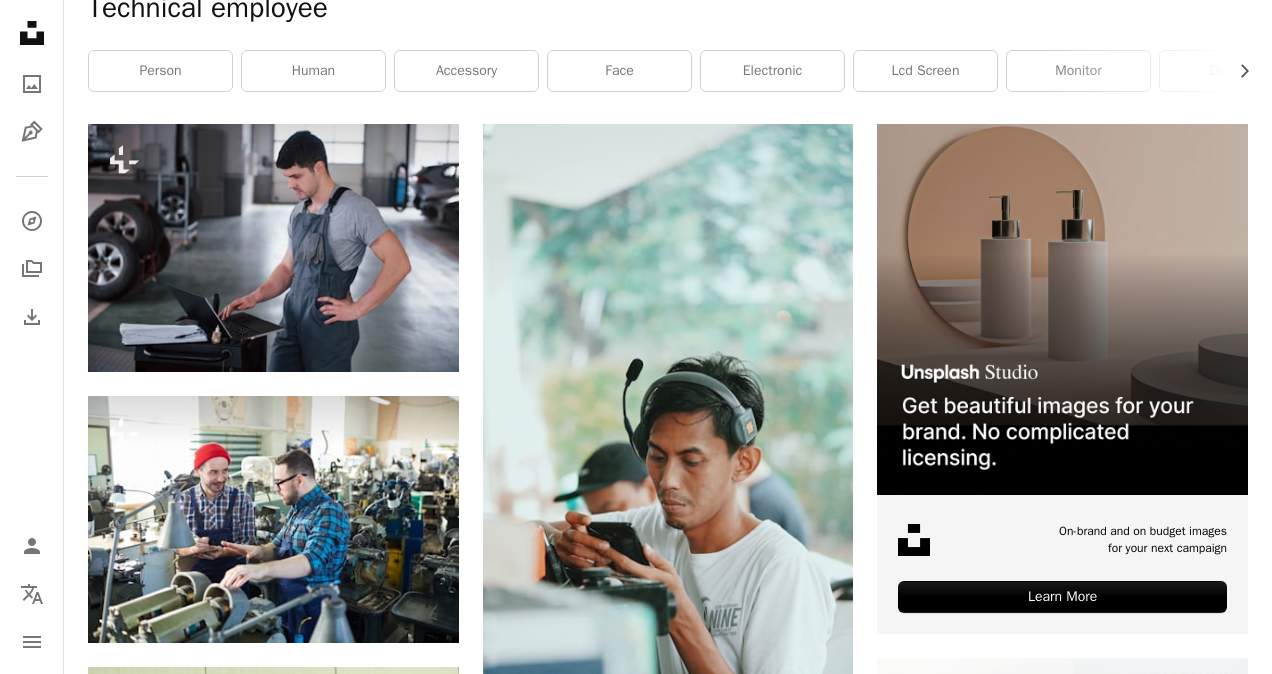 click on "An X shape Premium, ready to use images. Get unlimited access. A plus sign Members-only content added monthly A plus sign Unlimited royalty-free downloads A plus sign Illustrations  New A plus sign Enhanced legal protections yearly 65%  off monthly $20   $7 USD per month * Get  Unsplash+ * When paid annually, billed upfront  $84 Taxes where applicable. Renews automatically. Cancel anytime." at bounding box center [636, 4734] 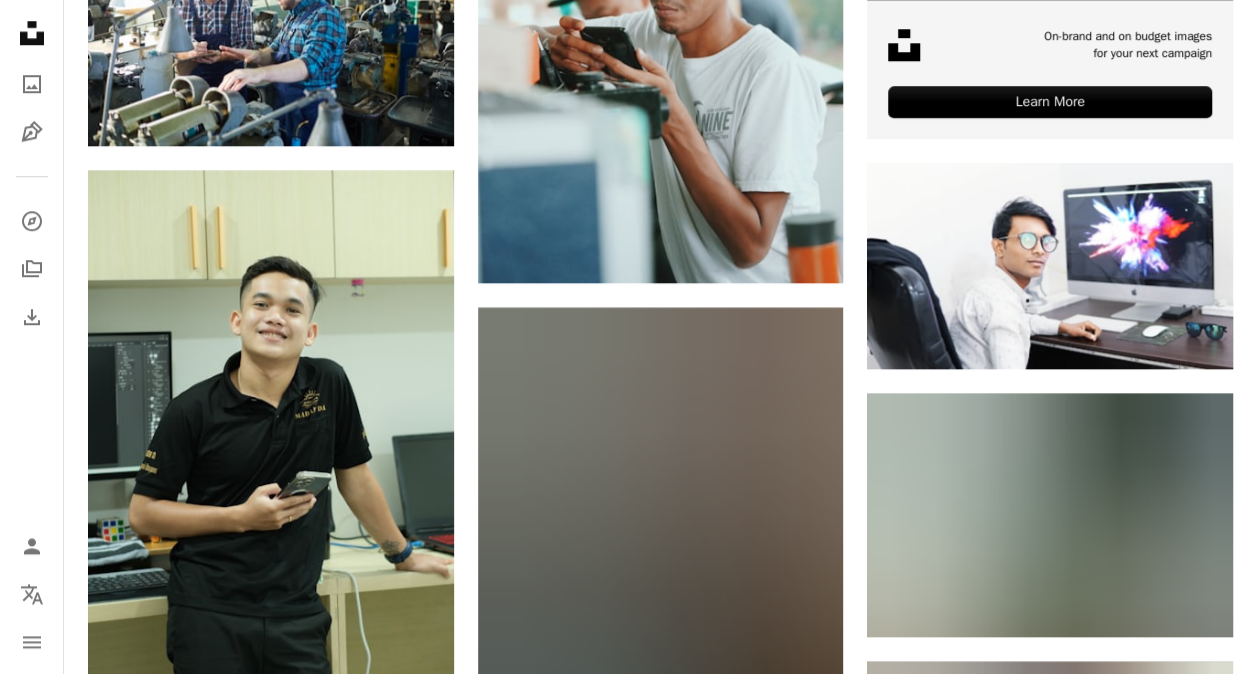 scroll, scrollTop: 990, scrollLeft: 0, axis: vertical 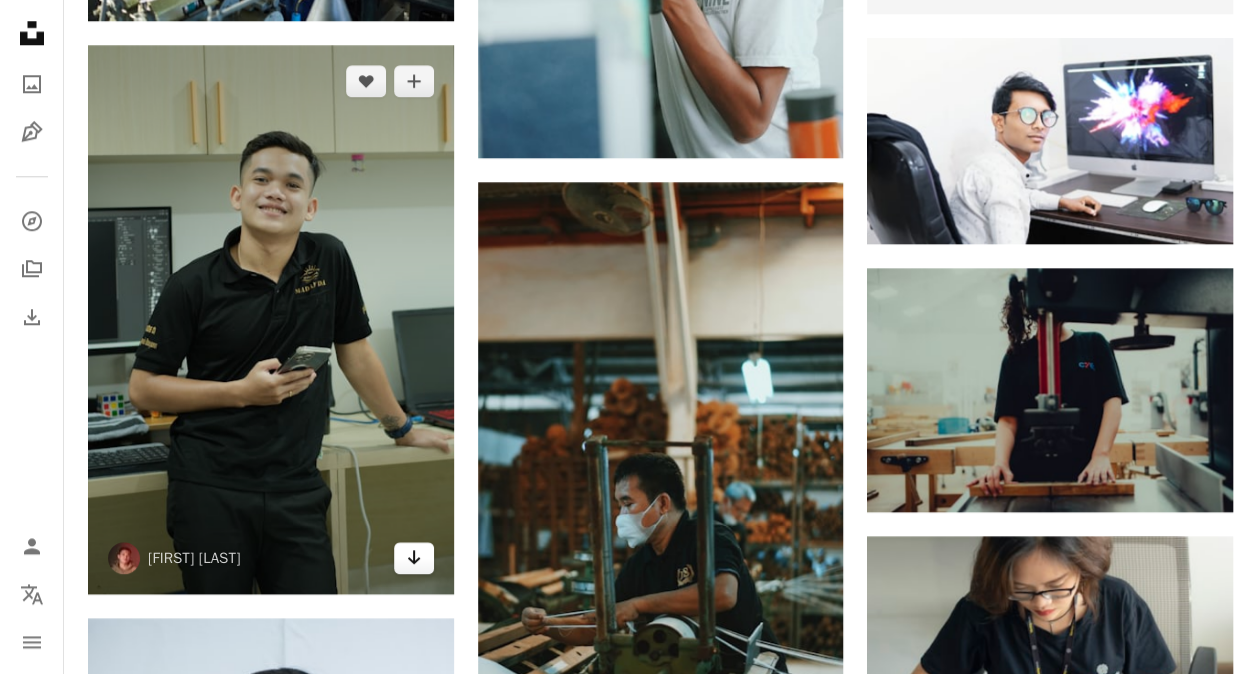 click on "Arrow pointing down" 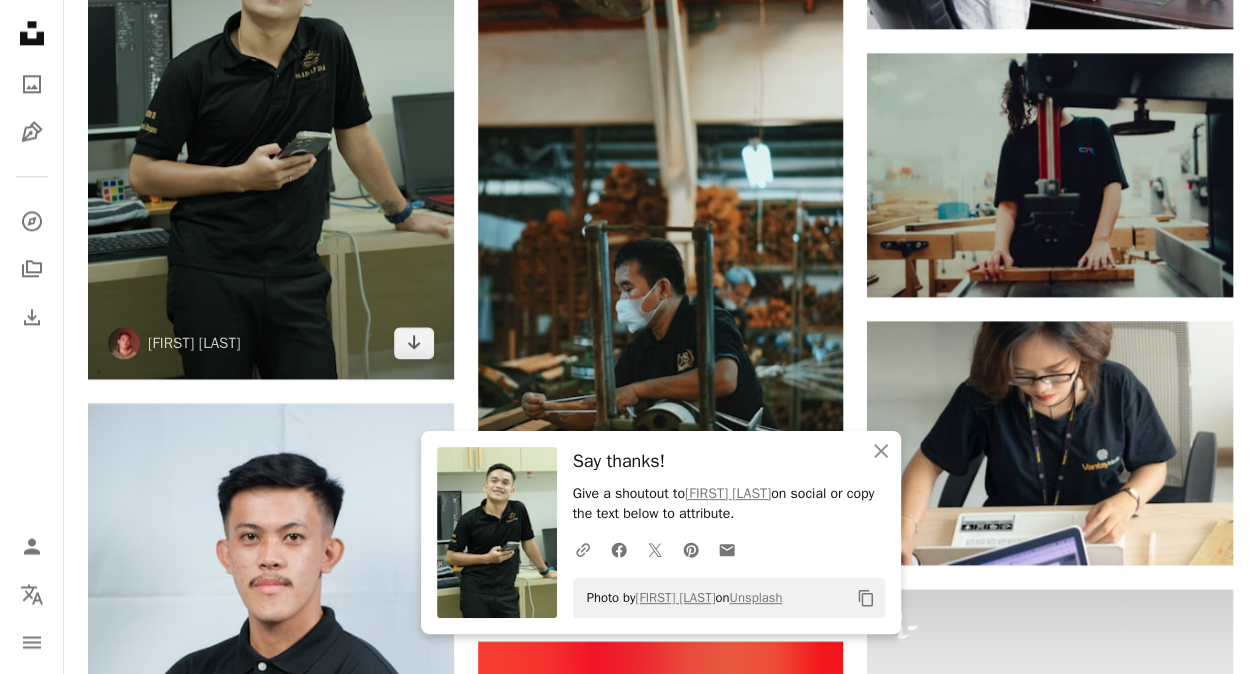 scroll, scrollTop: 1220, scrollLeft: 0, axis: vertical 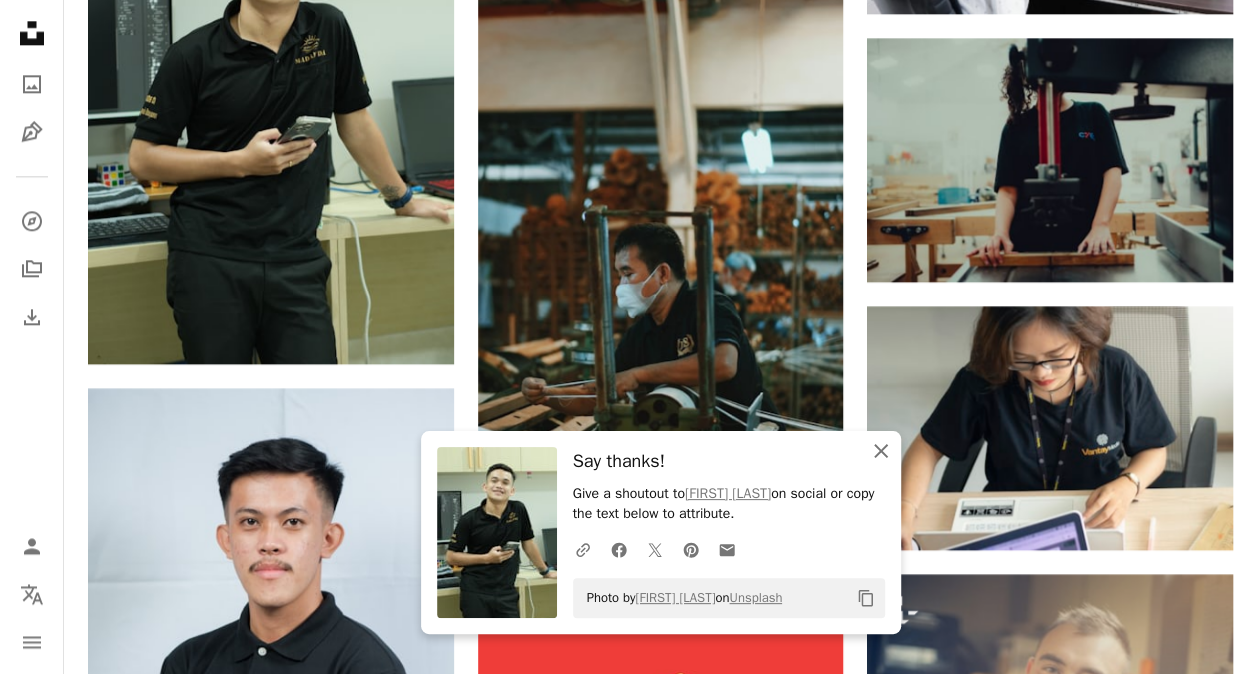 click 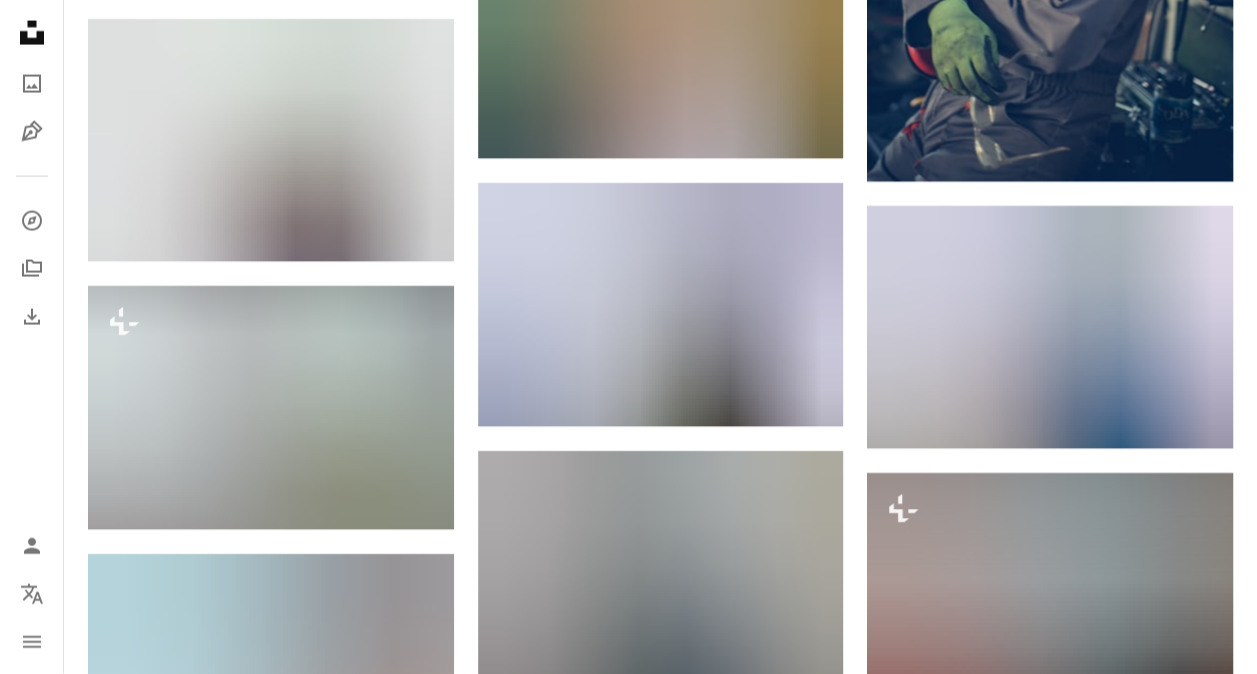 scroll, scrollTop: 2076, scrollLeft: 0, axis: vertical 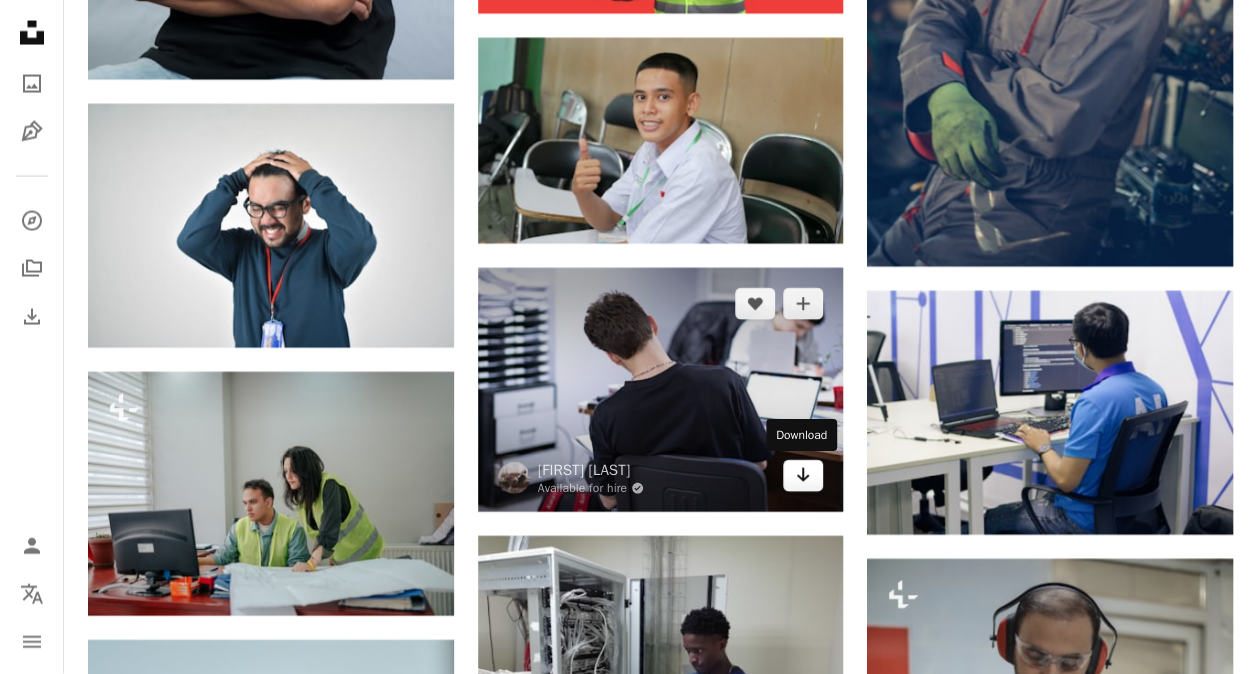 click on "Arrow pointing down" 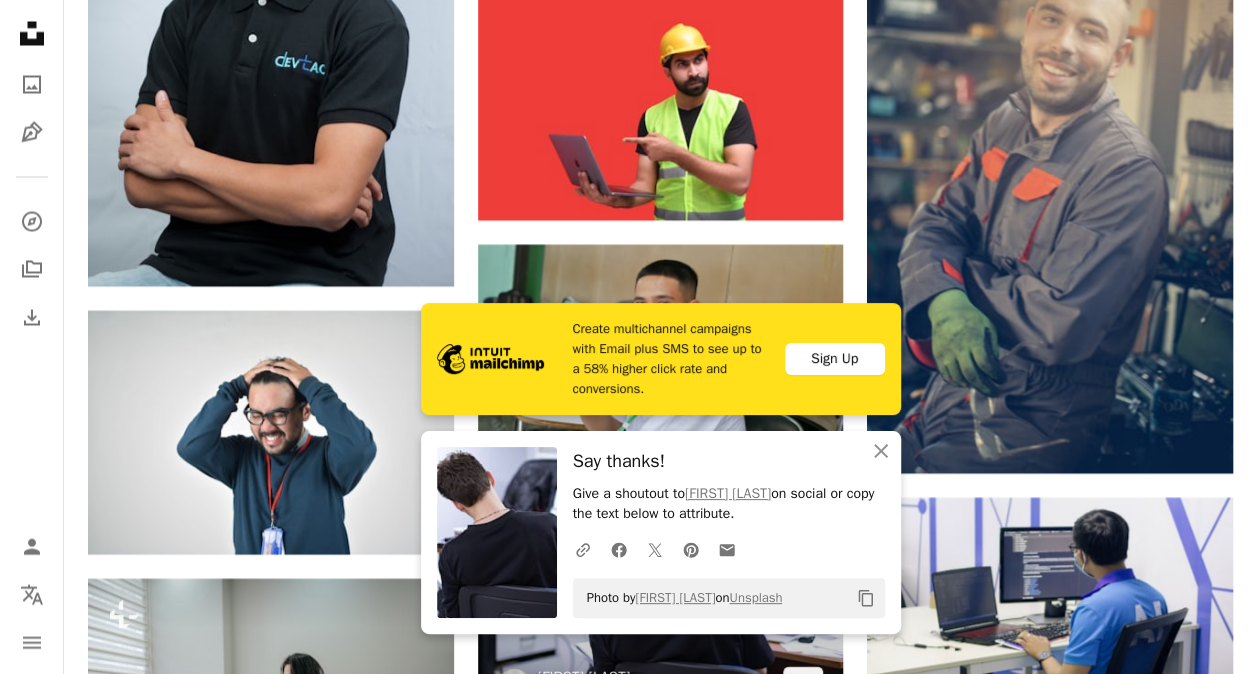 scroll, scrollTop: 1910, scrollLeft: 0, axis: vertical 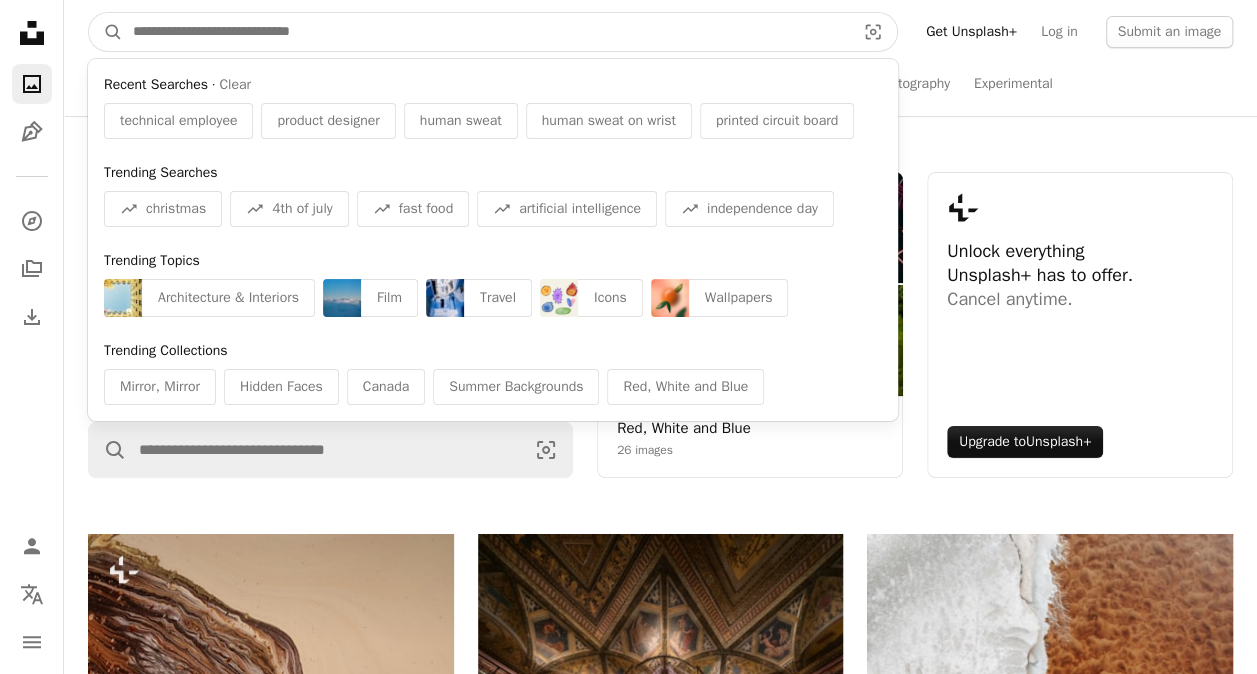 click at bounding box center (486, 32) 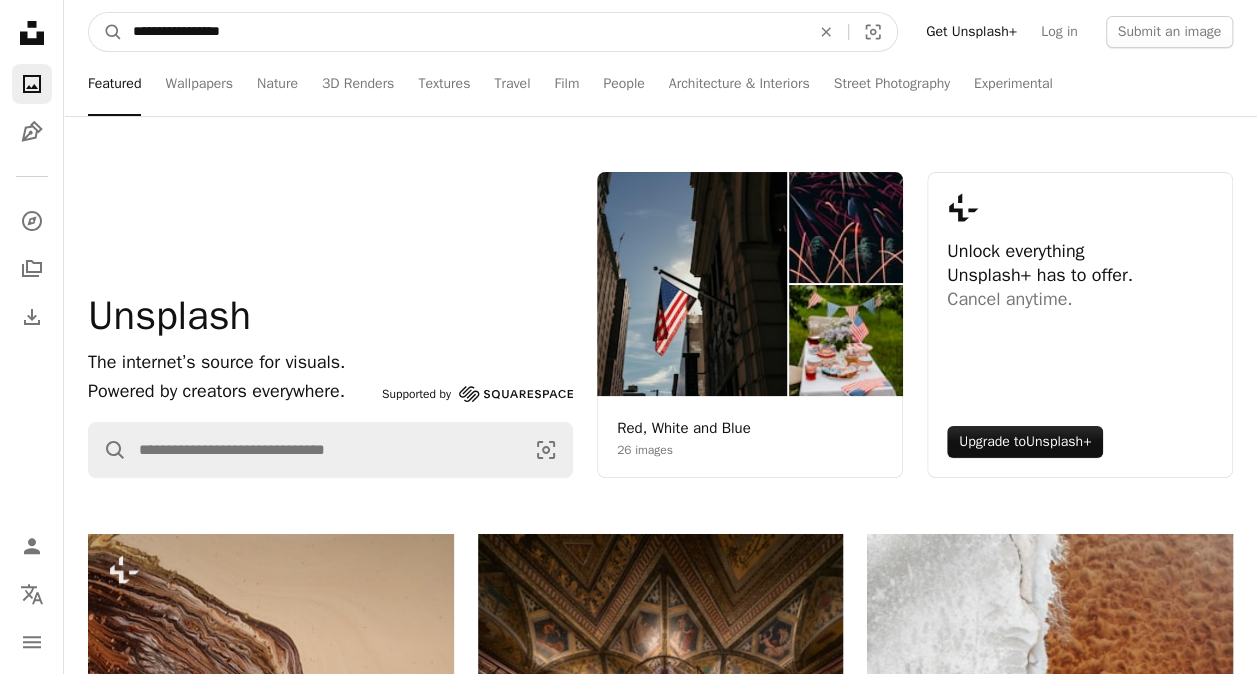 type on "**********" 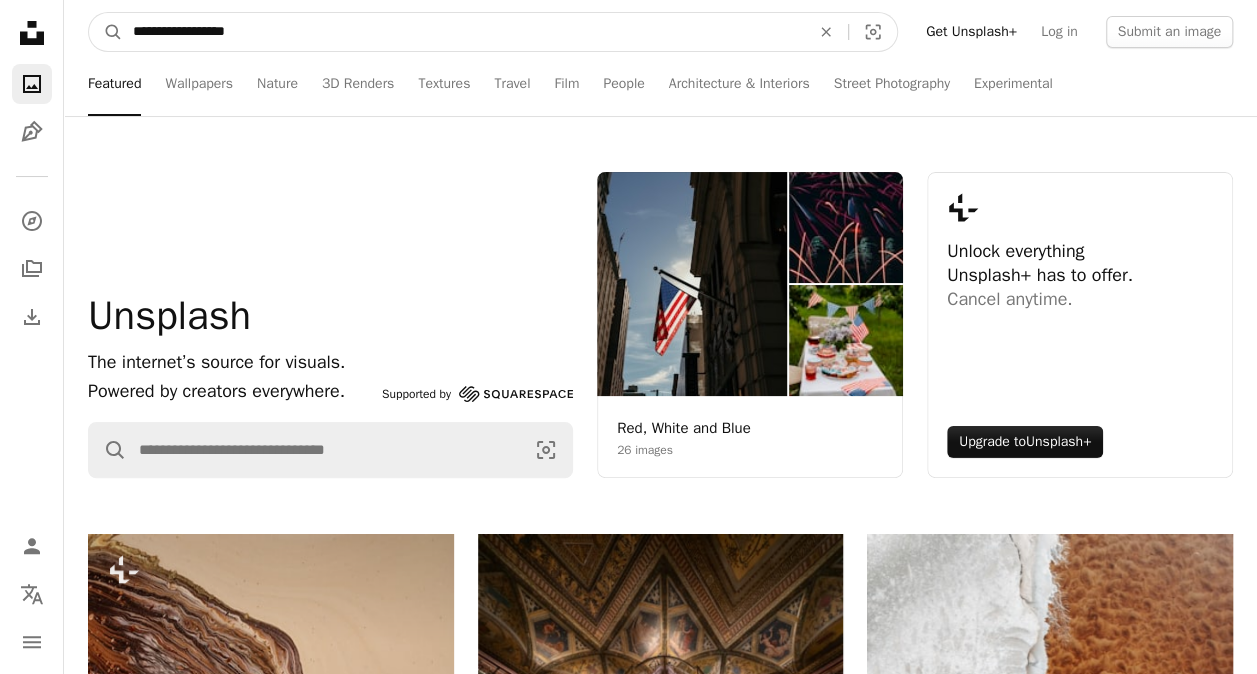 click on "A magnifying glass" at bounding box center [106, 32] 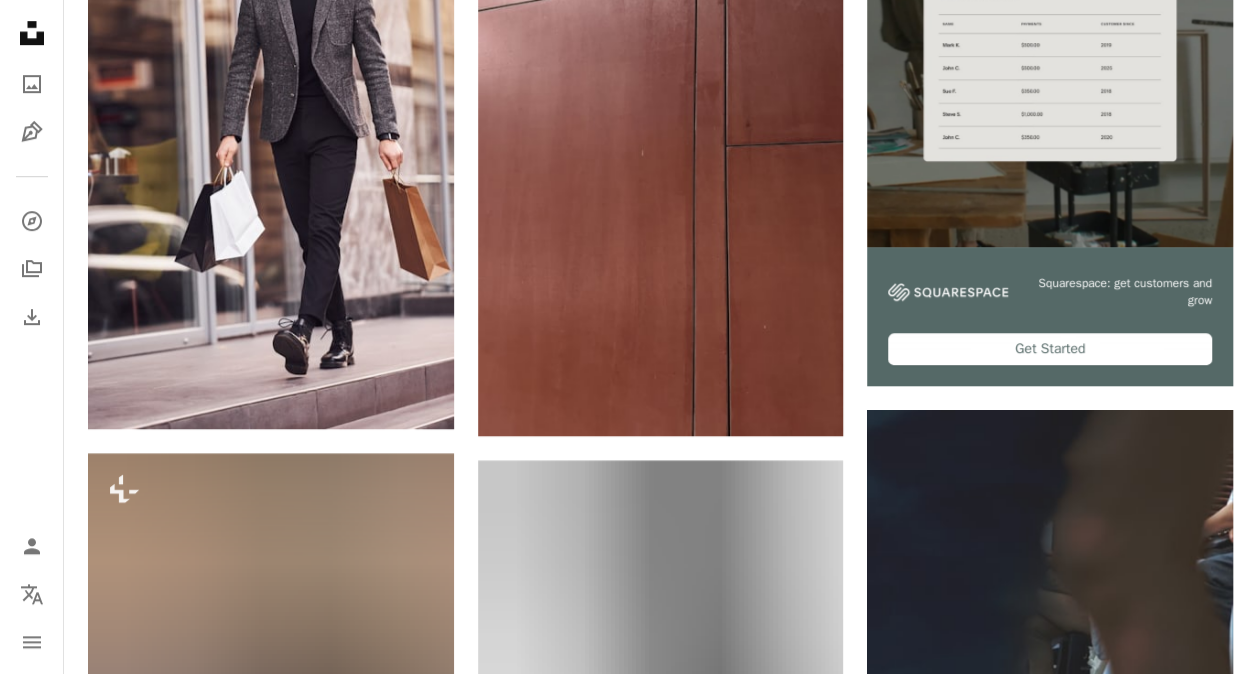 scroll, scrollTop: 0, scrollLeft: 0, axis: both 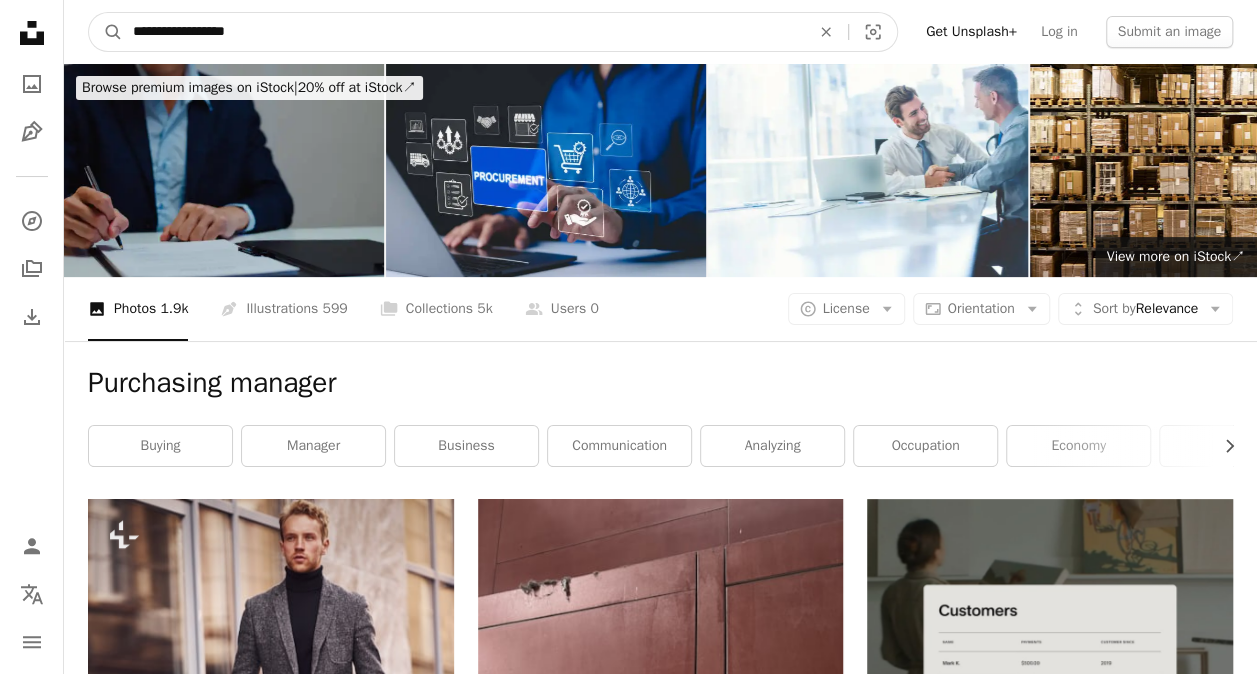 click on "**********" at bounding box center (463, 32) 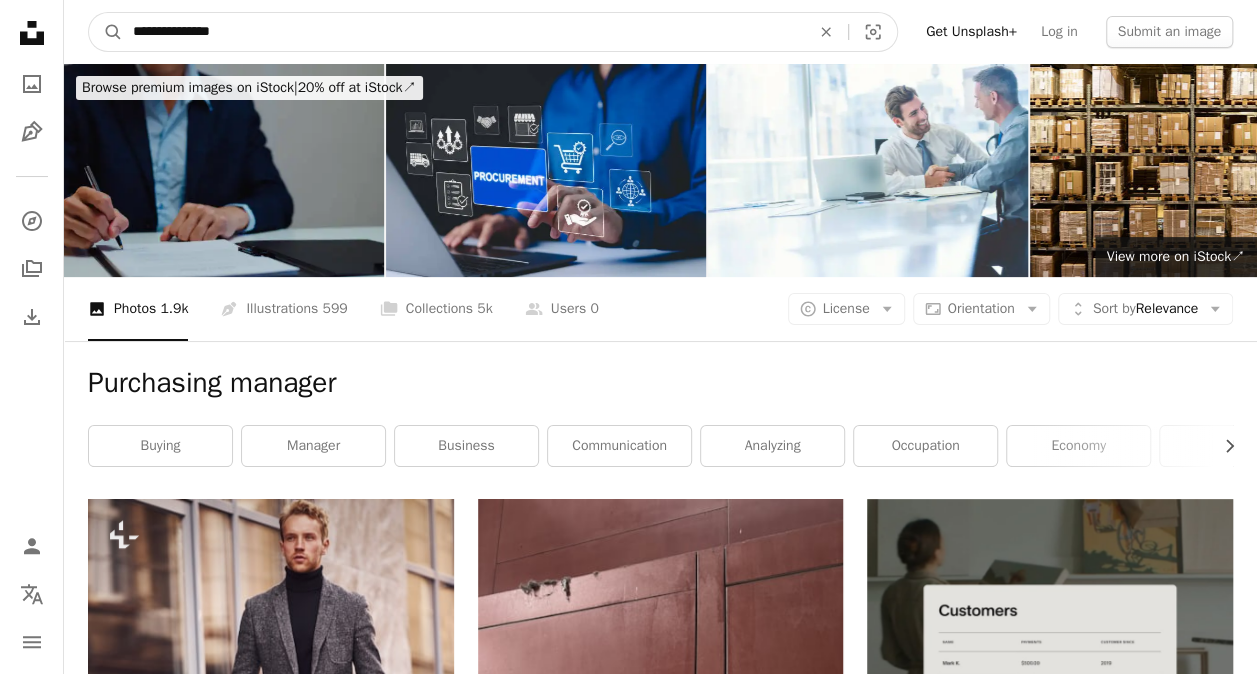 type on "**********" 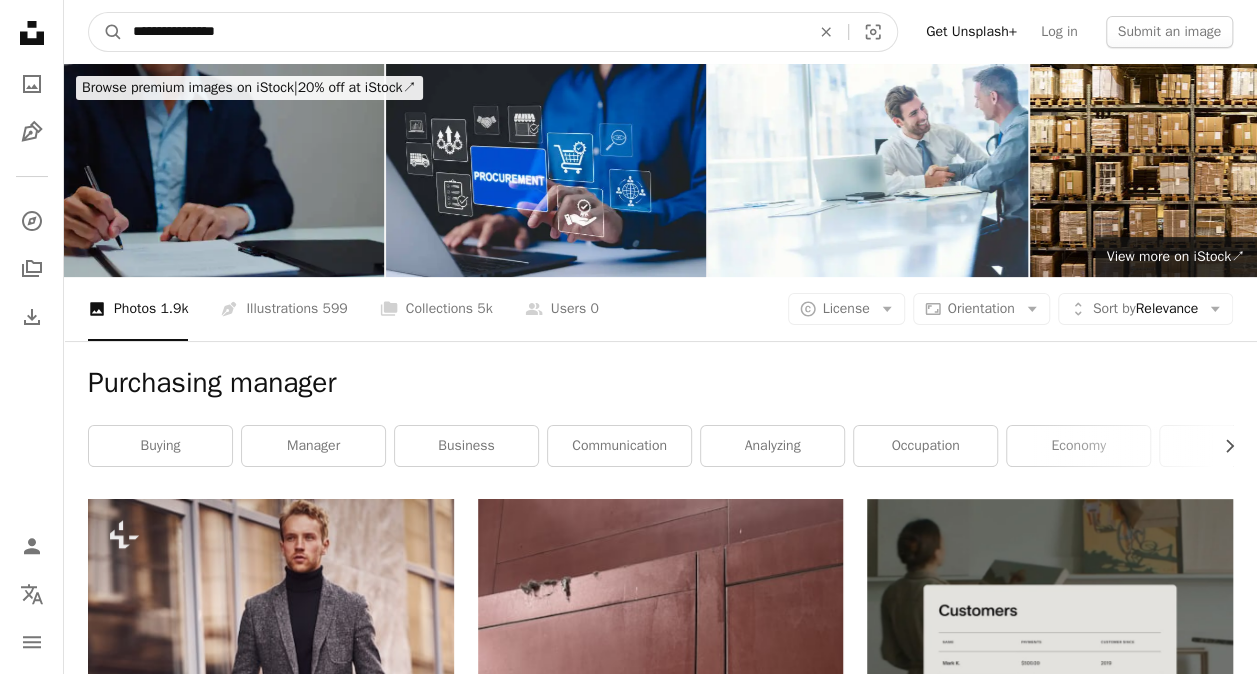 click on "A magnifying glass" at bounding box center [106, 32] 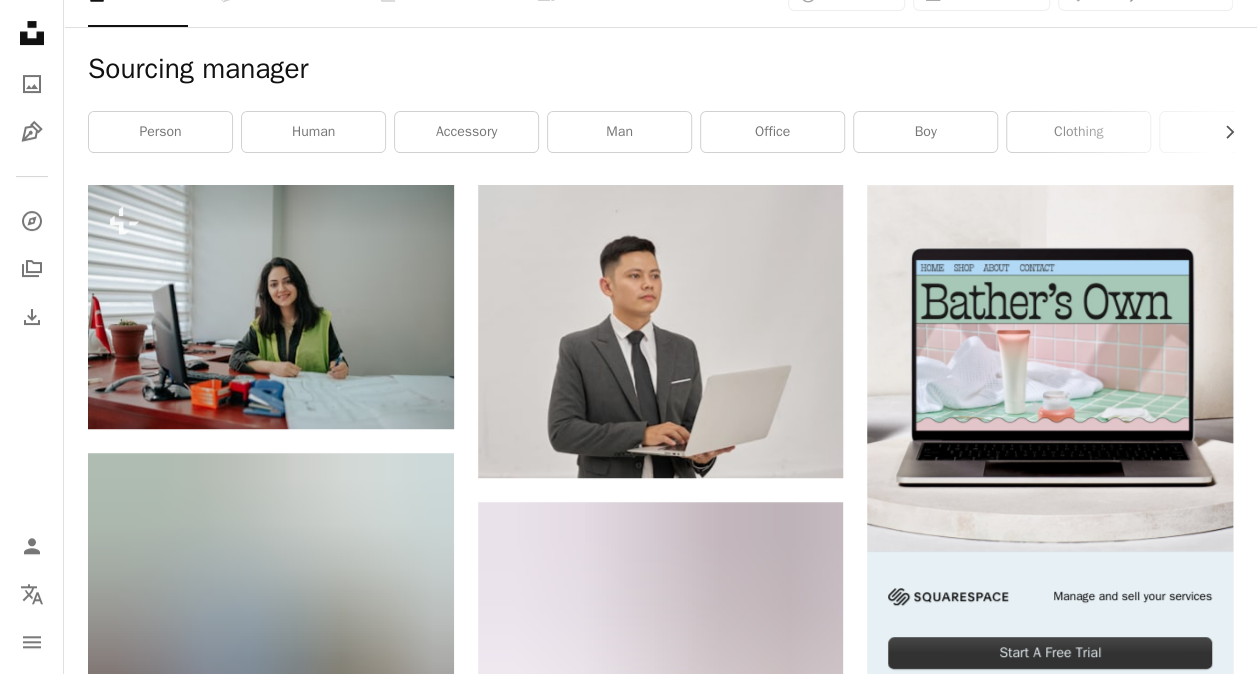 scroll, scrollTop: 356, scrollLeft: 0, axis: vertical 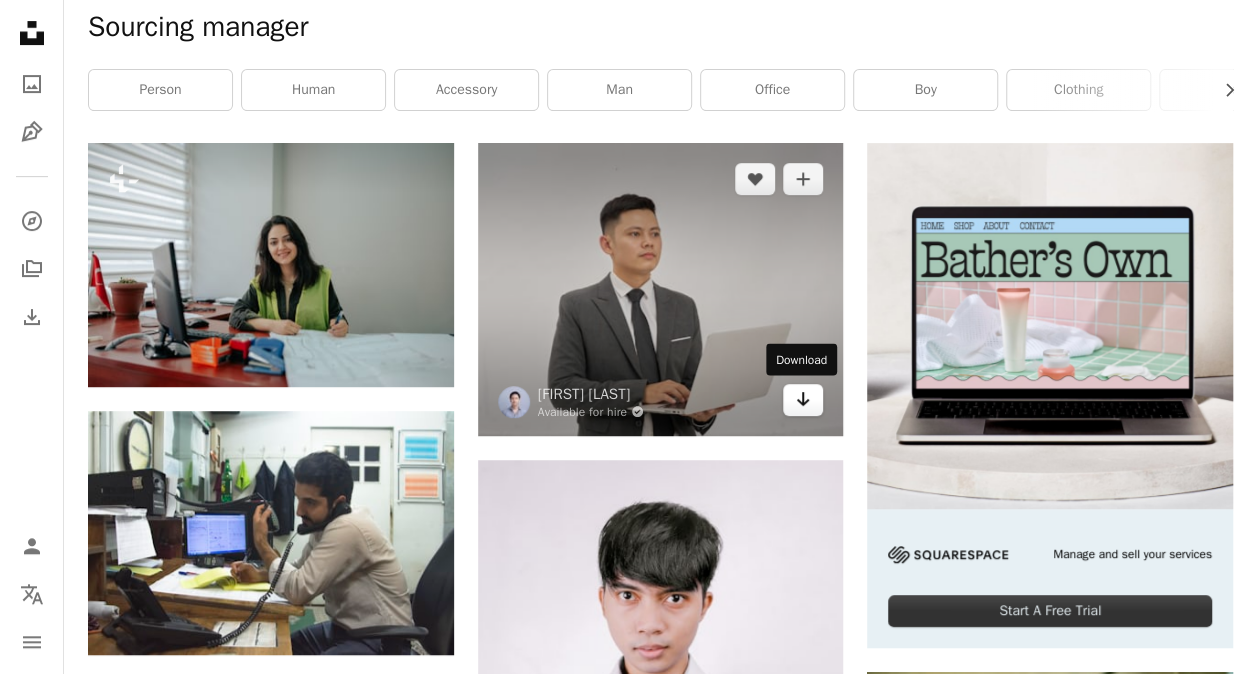 click on "Arrow pointing down" 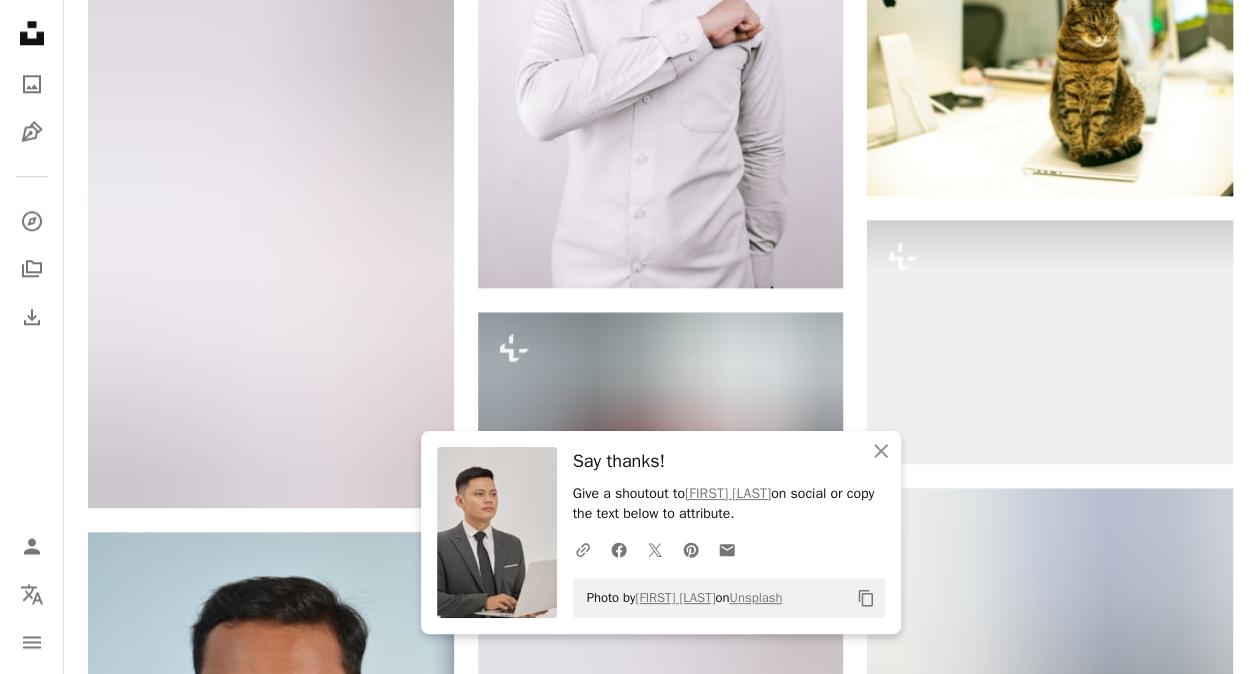 scroll, scrollTop: 1072, scrollLeft: 0, axis: vertical 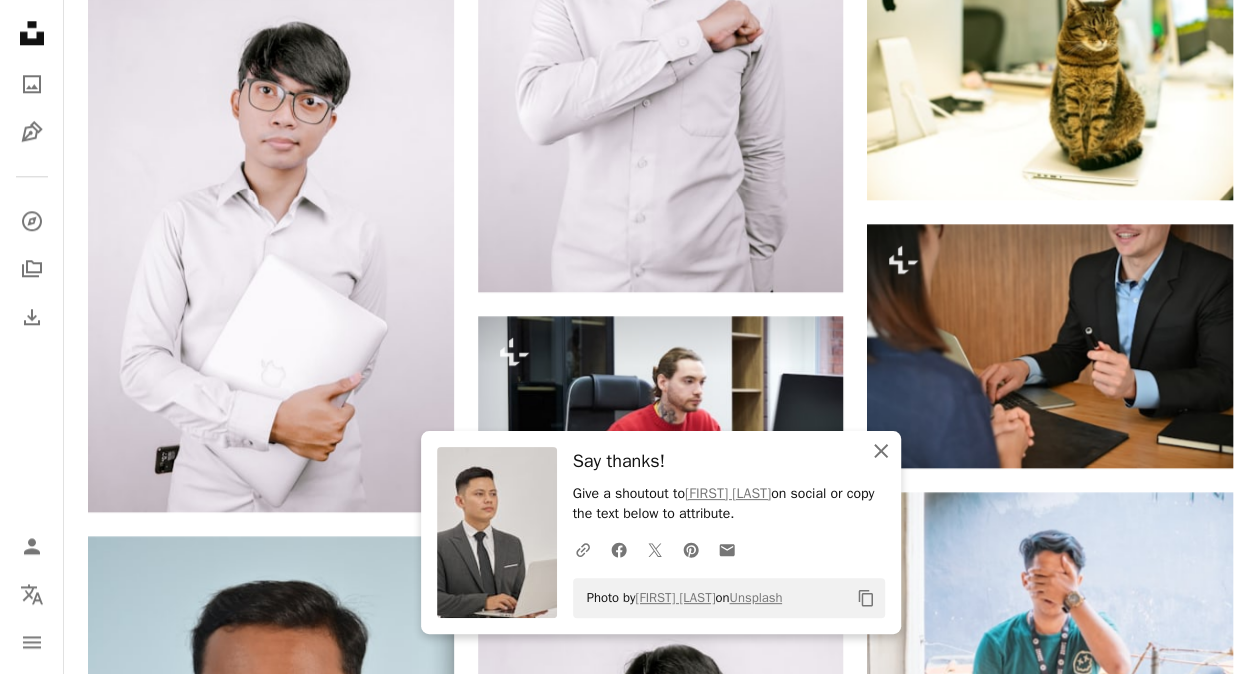 click on "An X shape" 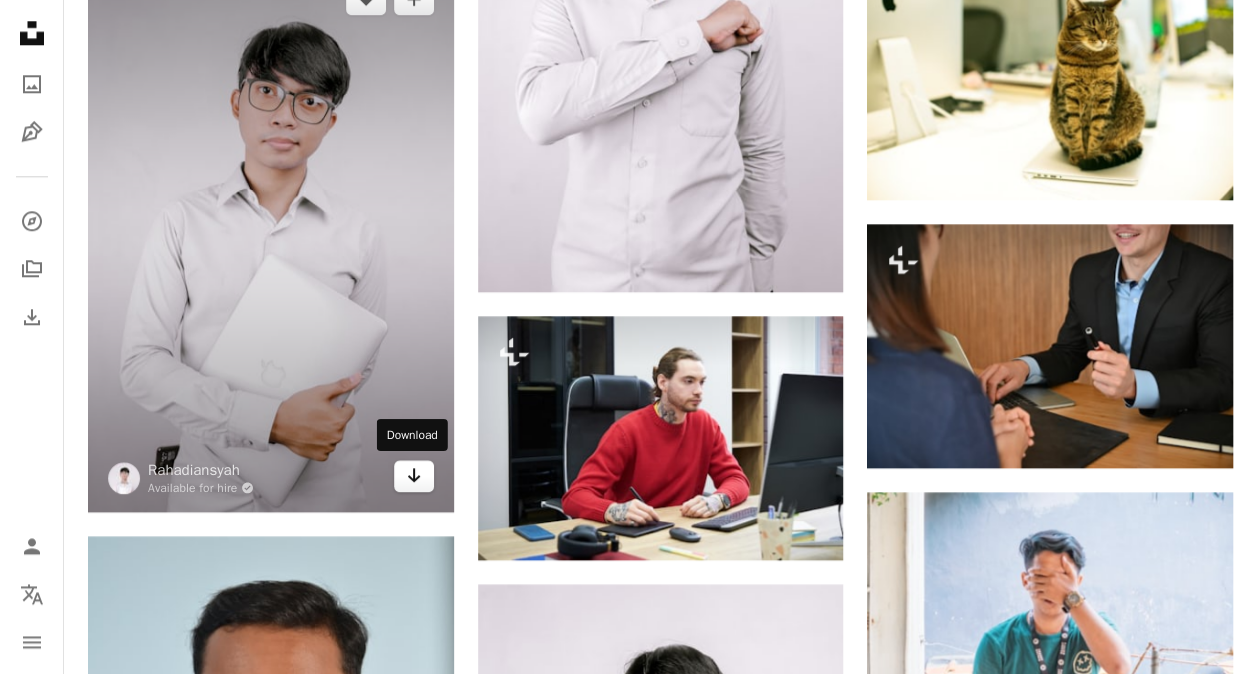 click on "Arrow pointing down" 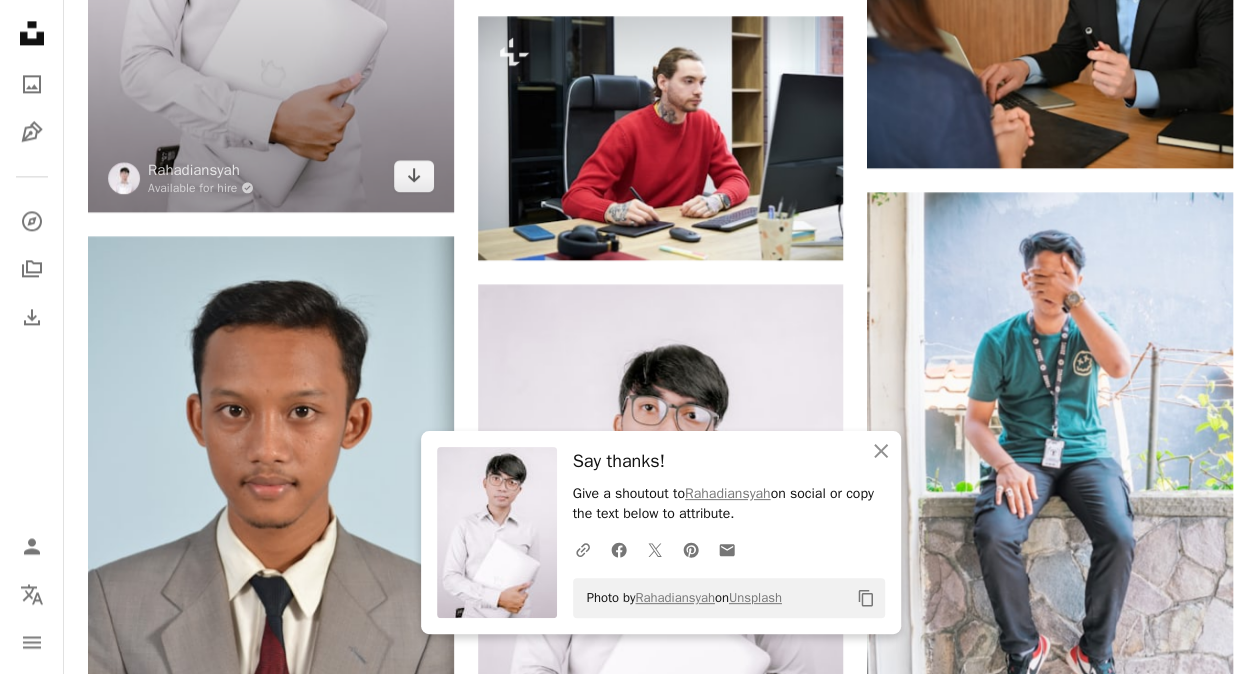 scroll, scrollTop: 1553, scrollLeft: 0, axis: vertical 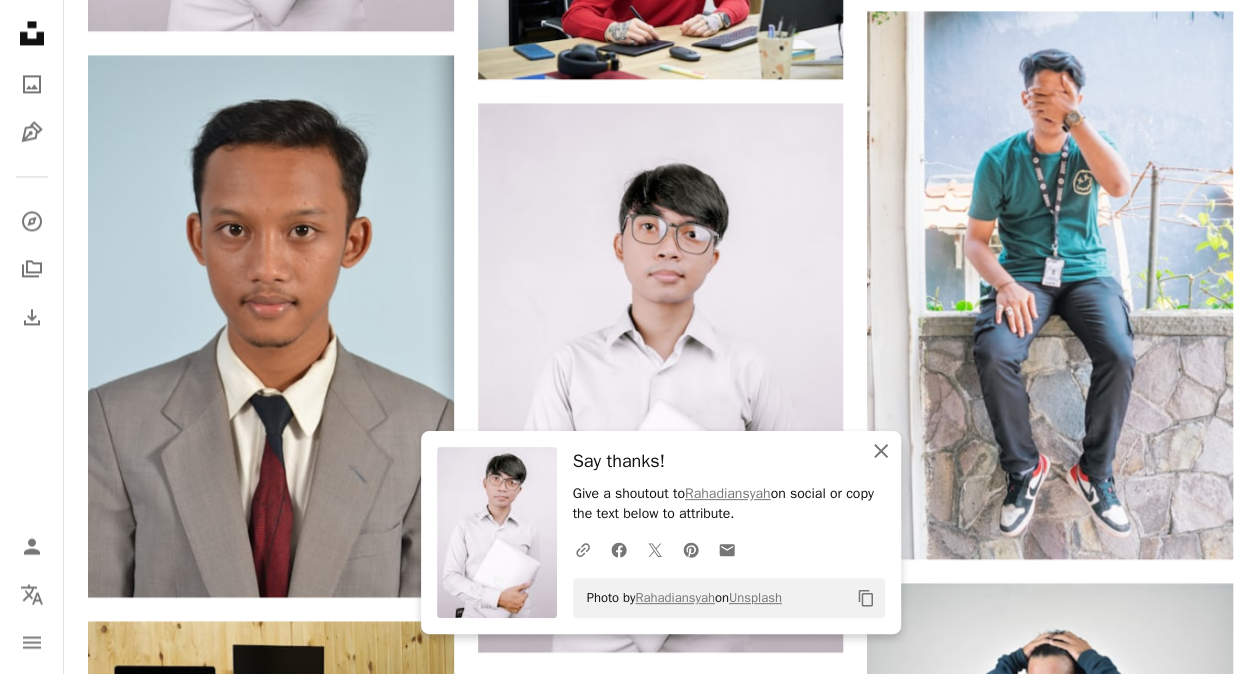 click on "An X shape" 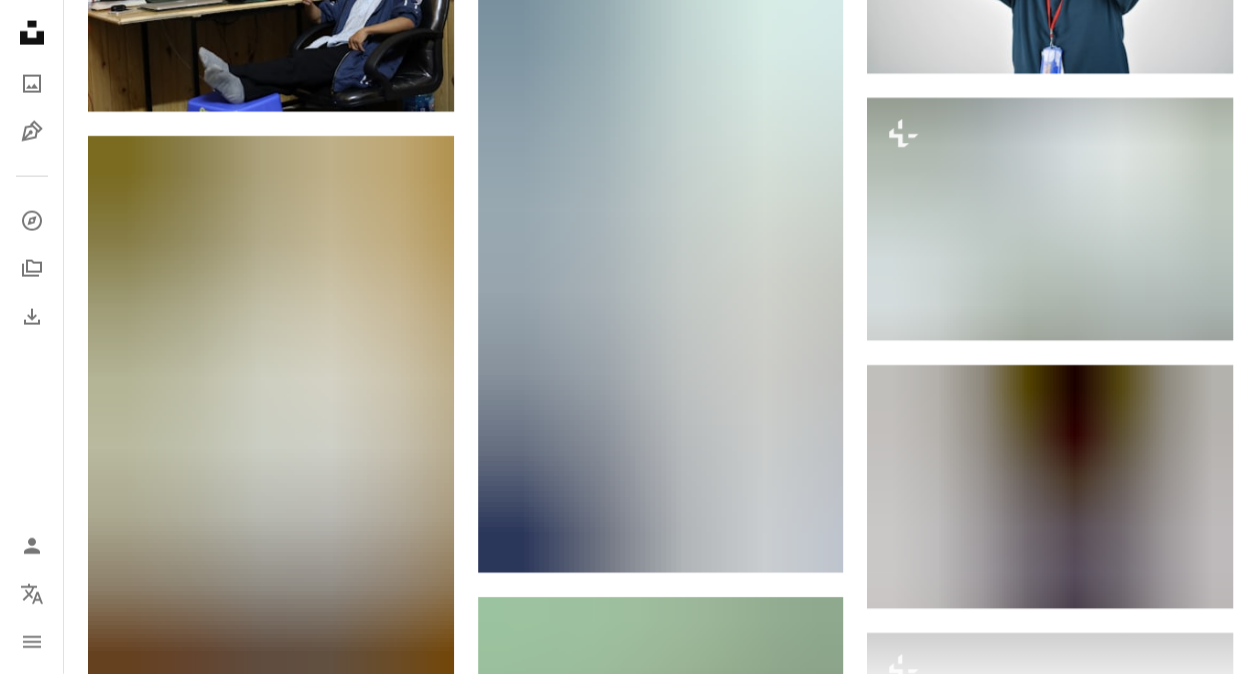 scroll, scrollTop: 2320, scrollLeft: 0, axis: vertical 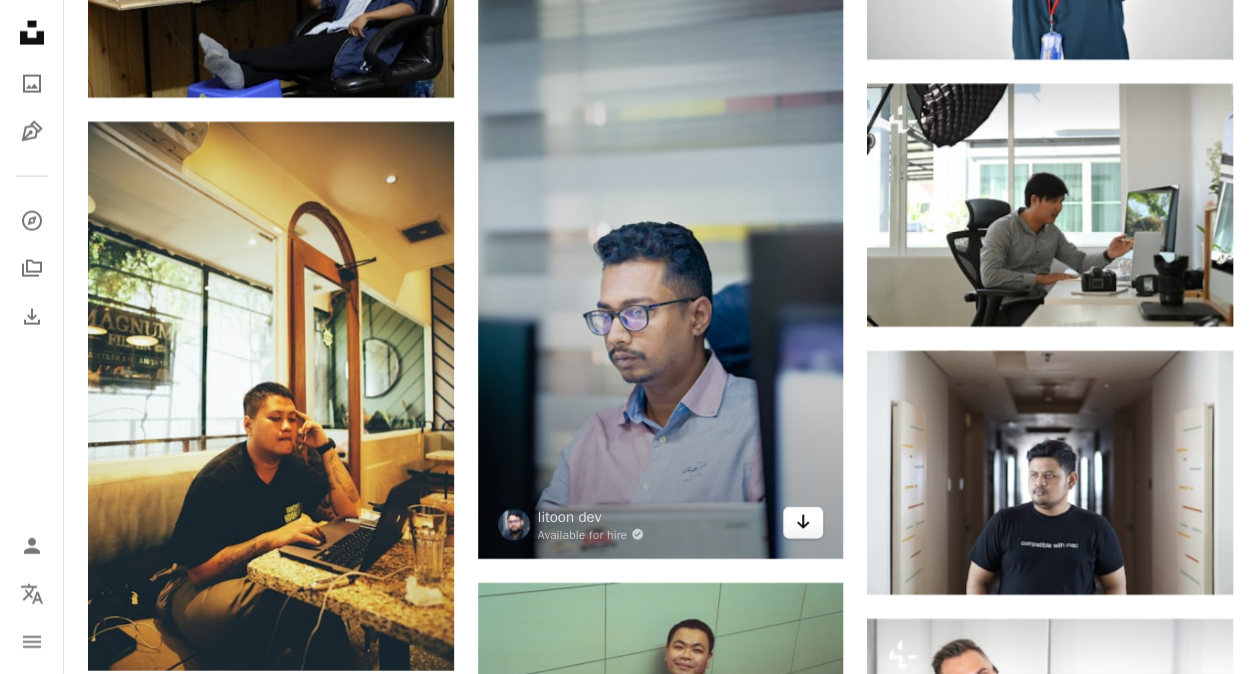 click on "Arrow pointing down" at bounding box center [803, 523] 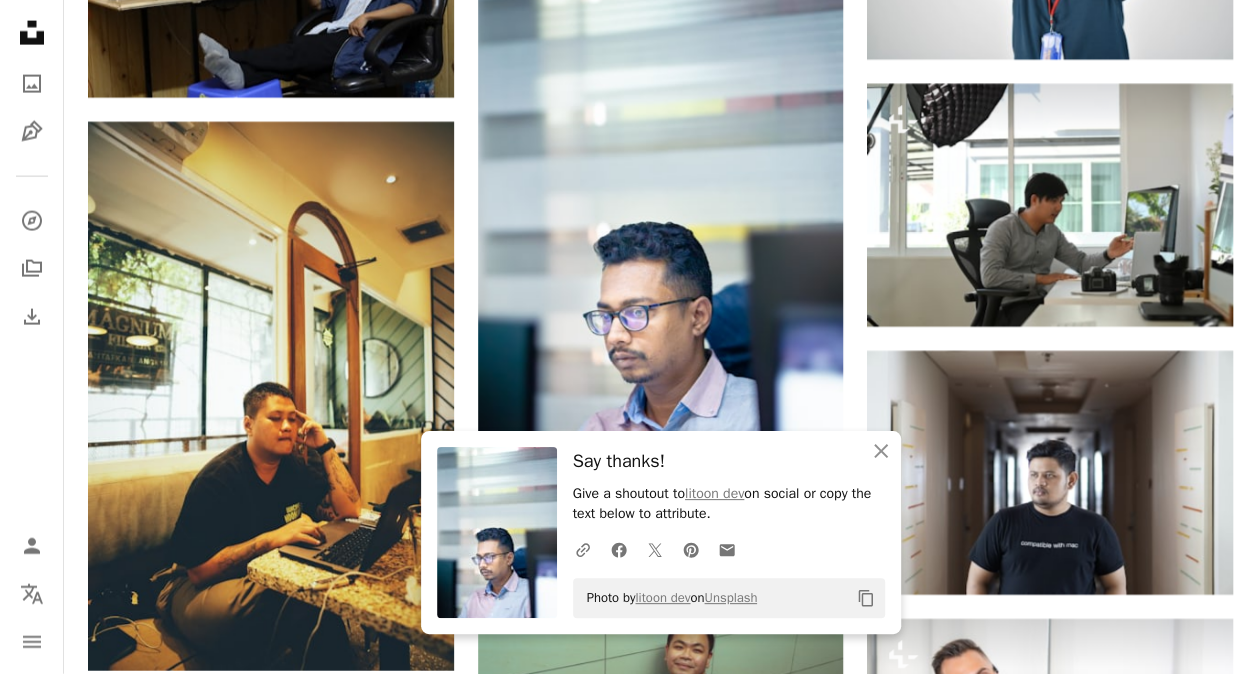 click on "Plus sign for Unsplash+ A heart A plus sign [FIRST] [LAST] For  Unsplash+ A lock Download A heart A plus sign [FIRST] [LAST] Available for hire A checkmark inside of a circle Arrow pointing down A heart A plus sign [FIRST] [LAST] Available for hire A checkmark inside of a circle Arrow pointing down A heart A plus sign [FIRST] [LAST] Available for hire A checkmark inside of a circle Arrow pointing down A heart A plus sign [FIRST] [LAST] Available for hire A checkmark inside of a circle Arrow pointing down A heart A plus sign [FIRST] [LAST] Available for hire A checkmark inside of a circle Arrow pointing down A heart A plus sign [FIRST] [LAST] Available for hire A checkmark inside of a circle Arrow pointing down Plus sign for Unsplash+ A heart A plus sign Getty Images For  Unsplash+ A lock Download A heart A plus sign [FIRST] [LAST] Available for hire A checkmark inside of a circle Arrow pointing down A heart A heart" at bounding box center (660, -321) 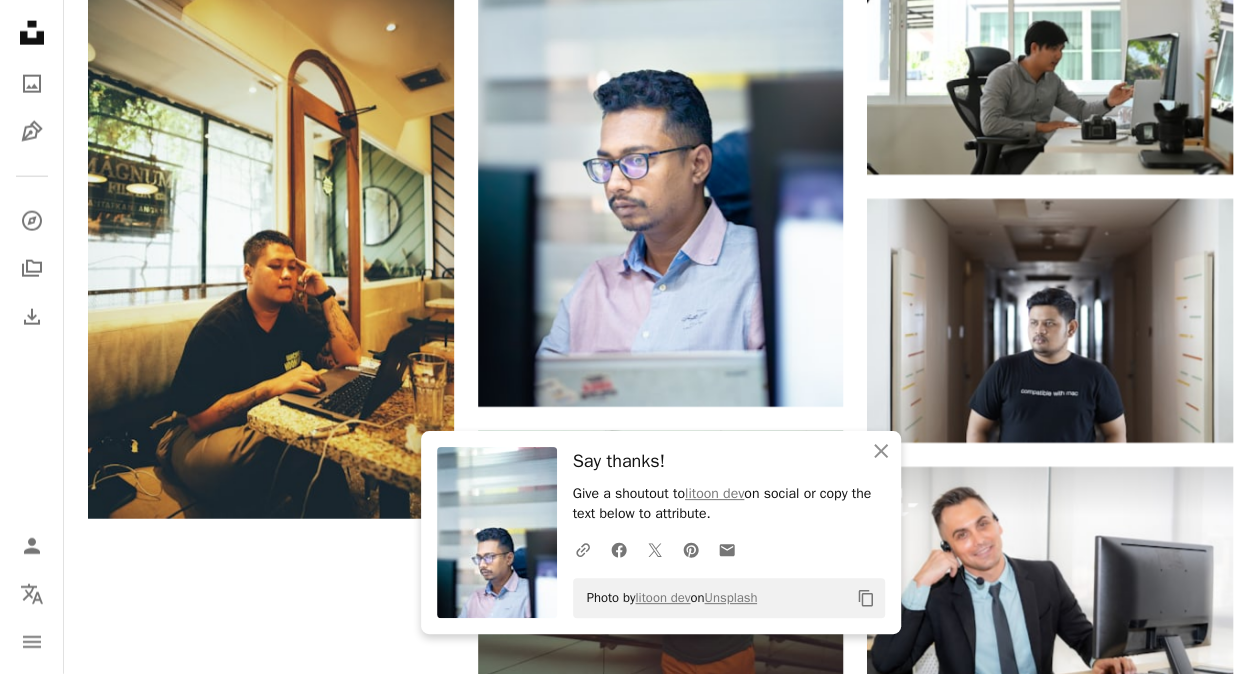 scroll, scrollTop: 2477, scrollLeft: 0, axis: vertical 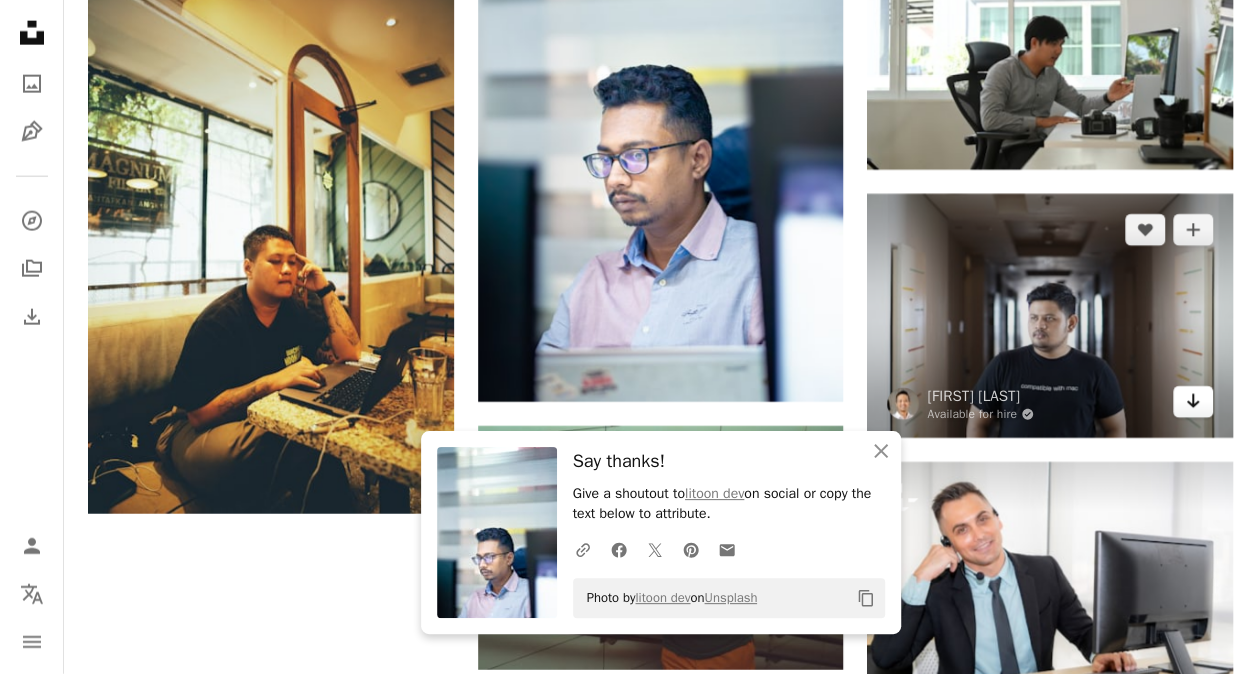 click on "Arrow pointing down" 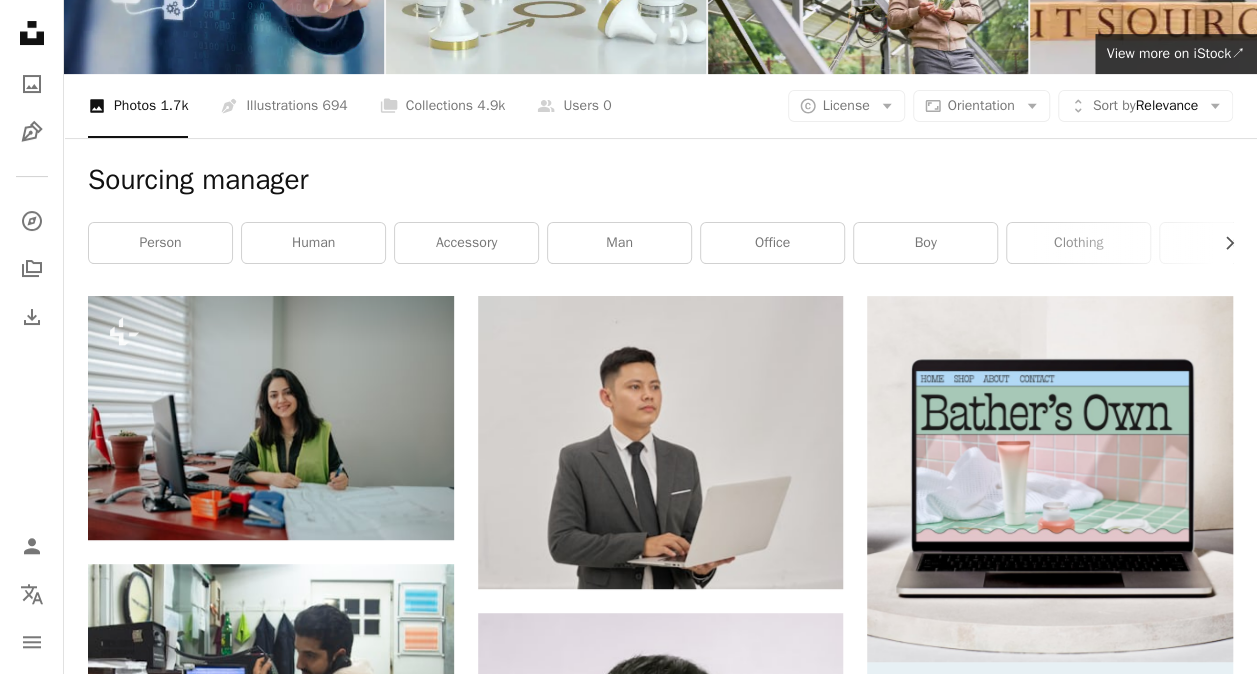 scroll, scrollTop: 0, scrollLeft: 0, axis: both 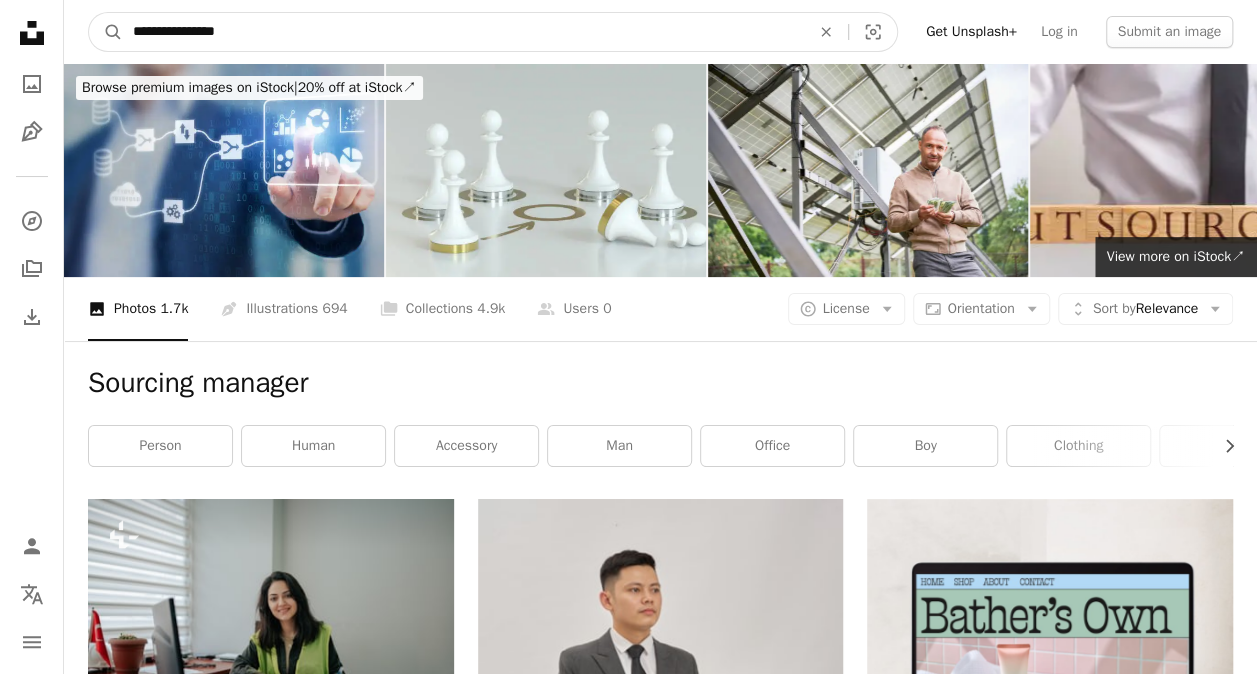 click on "**********" at bounding box center (463, 32) 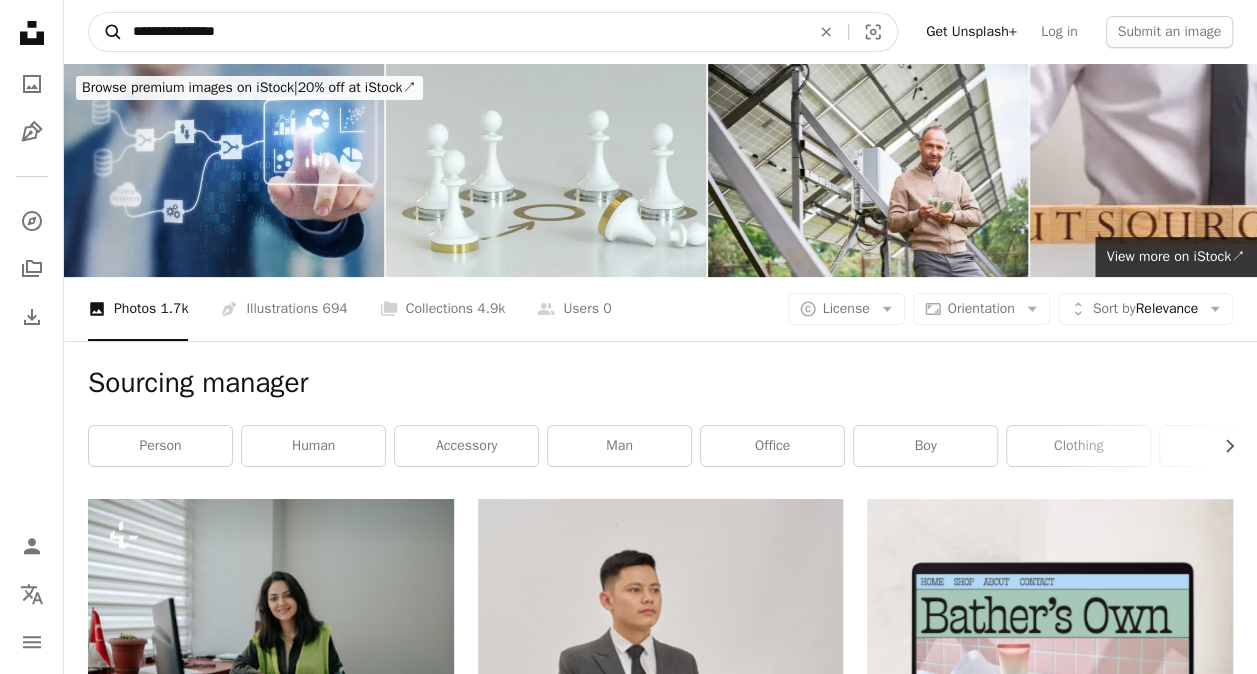 drag, startPoint x: 254, startPoint y: 32, endPoint x: 104, endPoint y: 36, distance: 150.05333 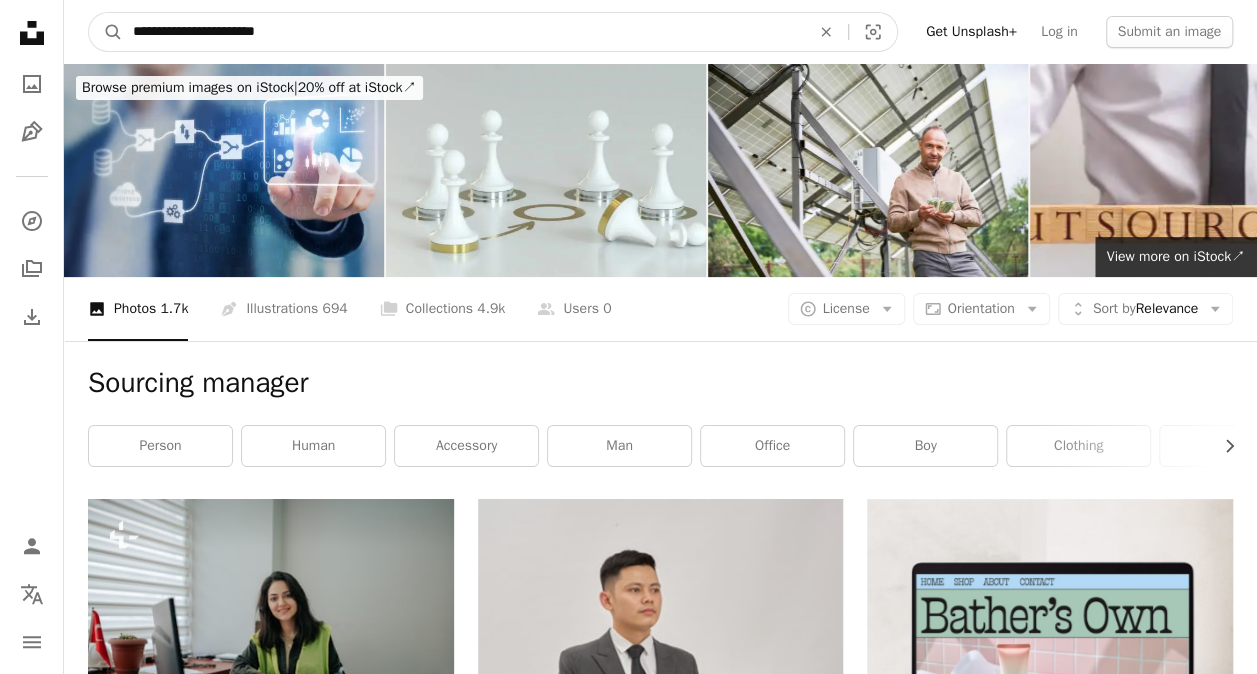 type on "**********" 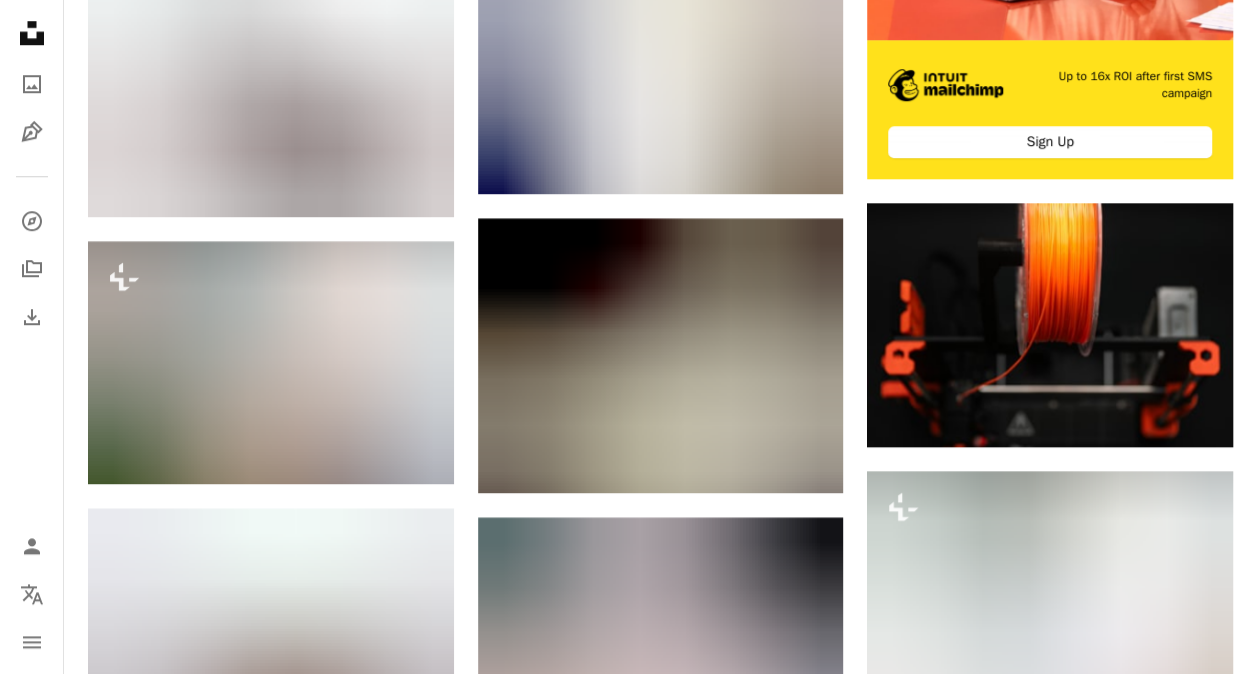 scroll, scrollTop: 902, scrollLeft: 0, axis: vertical 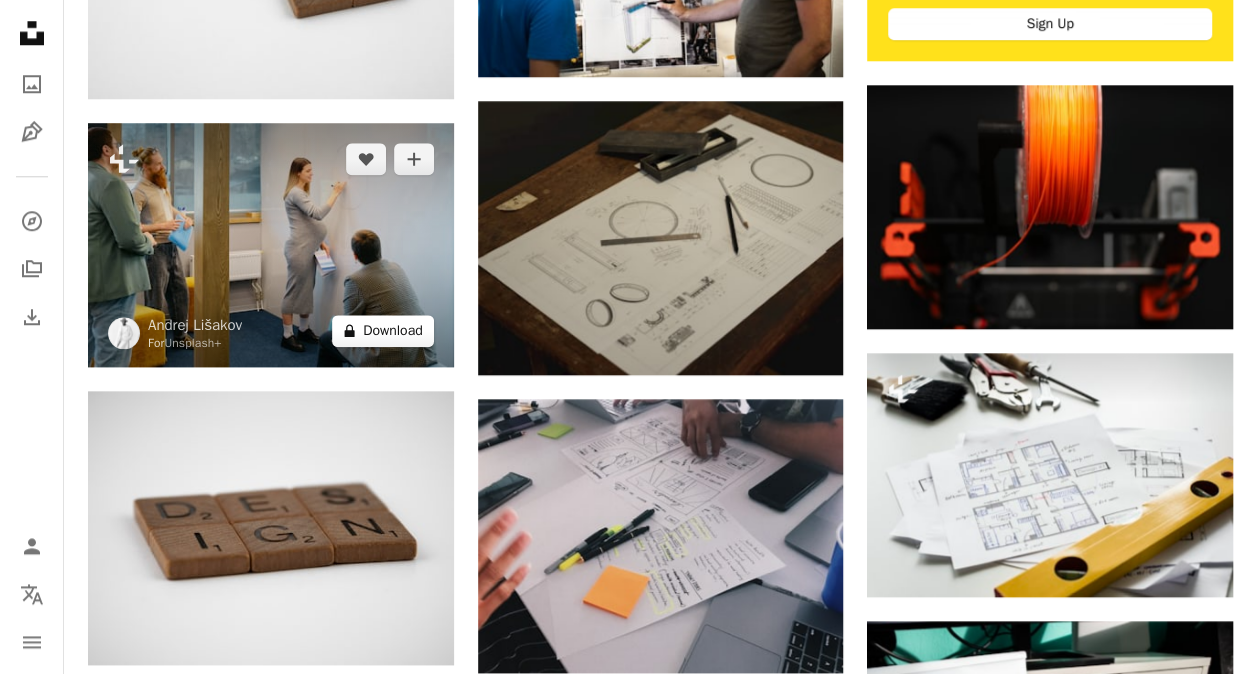 click on "A lock Download" at bounding box center (383, 331) 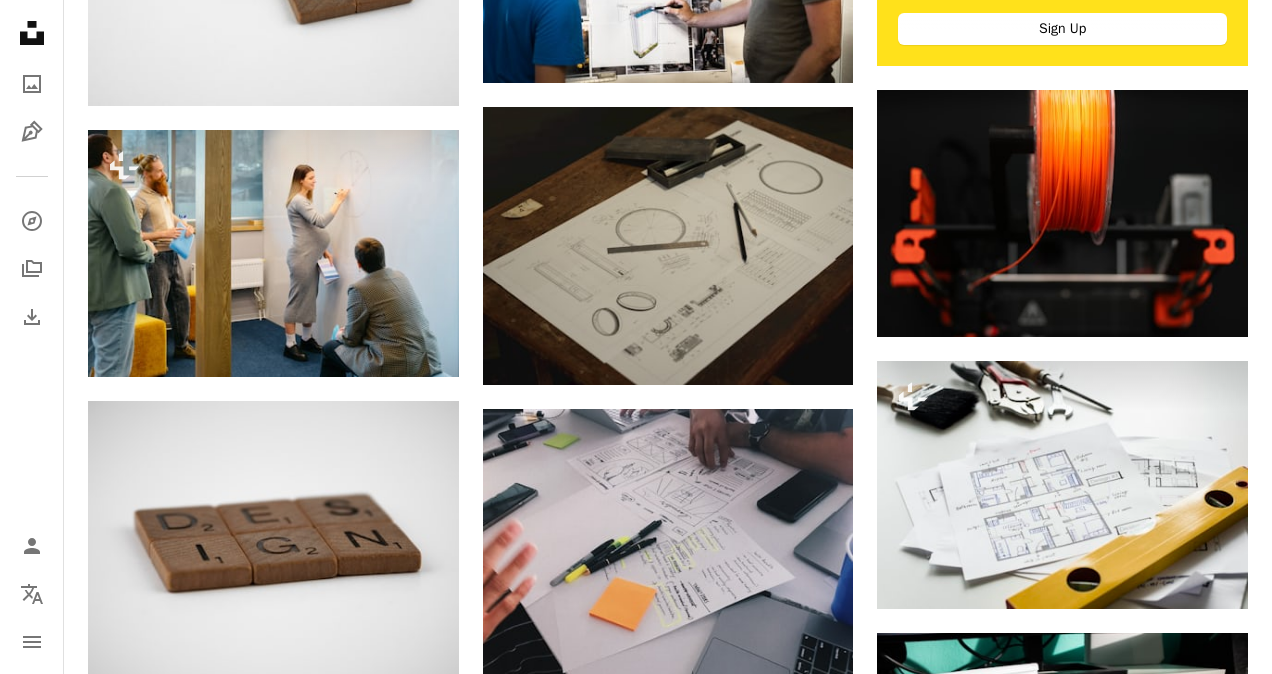 click on "An X shape Premium, ready to use images. Get unlimited access. A plus sign Members-only content added monthly A plus sign Unlimited royalty-free downloads A plus sign Illustrations  New A plus sign Enhanced legal protections yearly 65%  off monthly $20   $7 USD per month * Get  Unsplash+ * When paid annually, billed upfront  $84 Taxes where applicable. Renews automatically. Cancel anytime." at bounding box center [636, 3276] 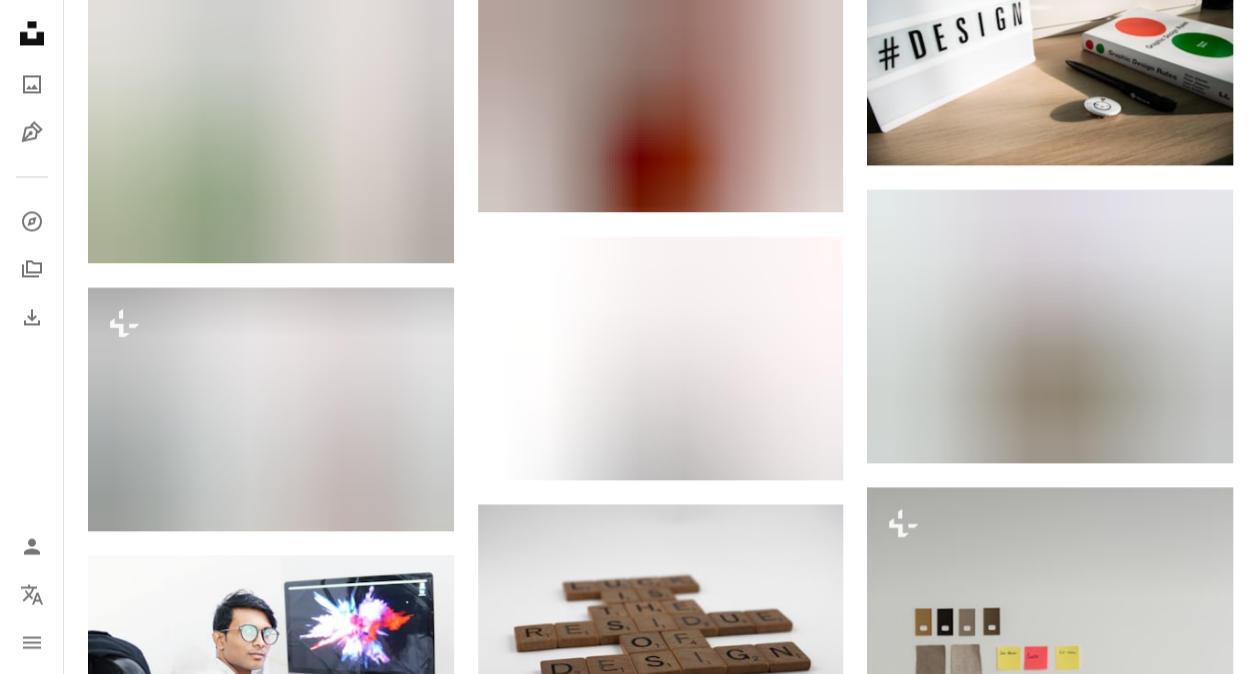 scroll, scrollTop: 1728, scrollLeft: 0, axis: vertical 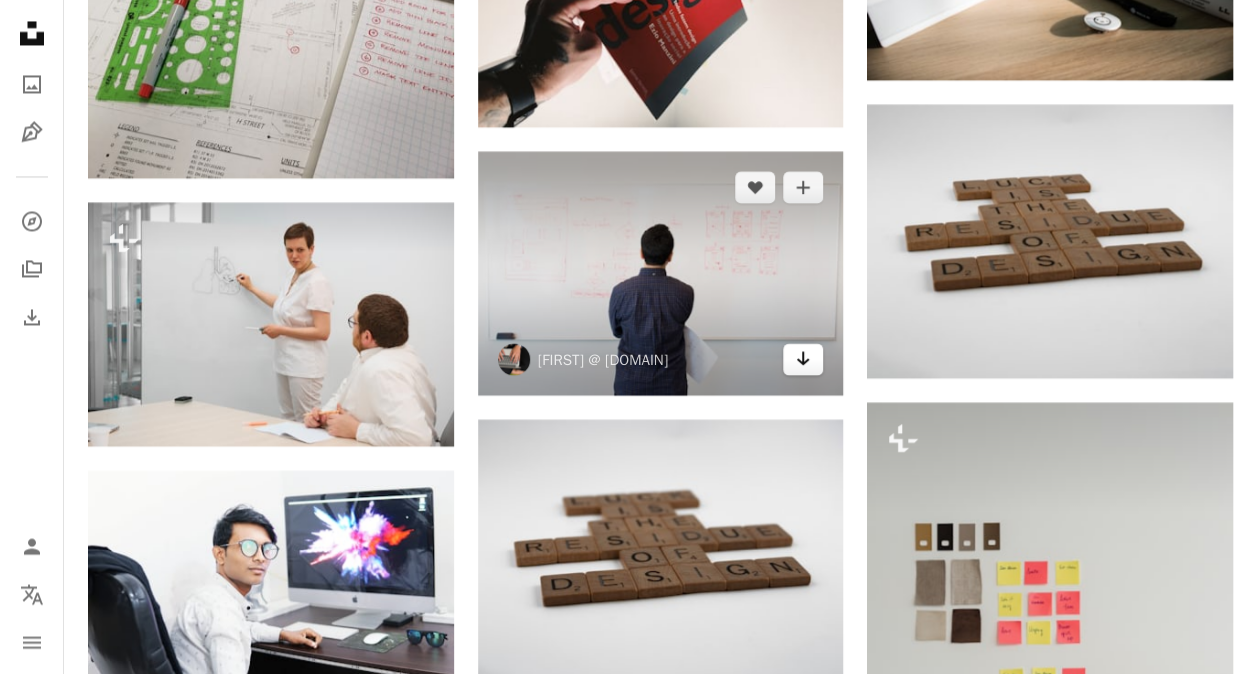 click on "Arrow pointing down" 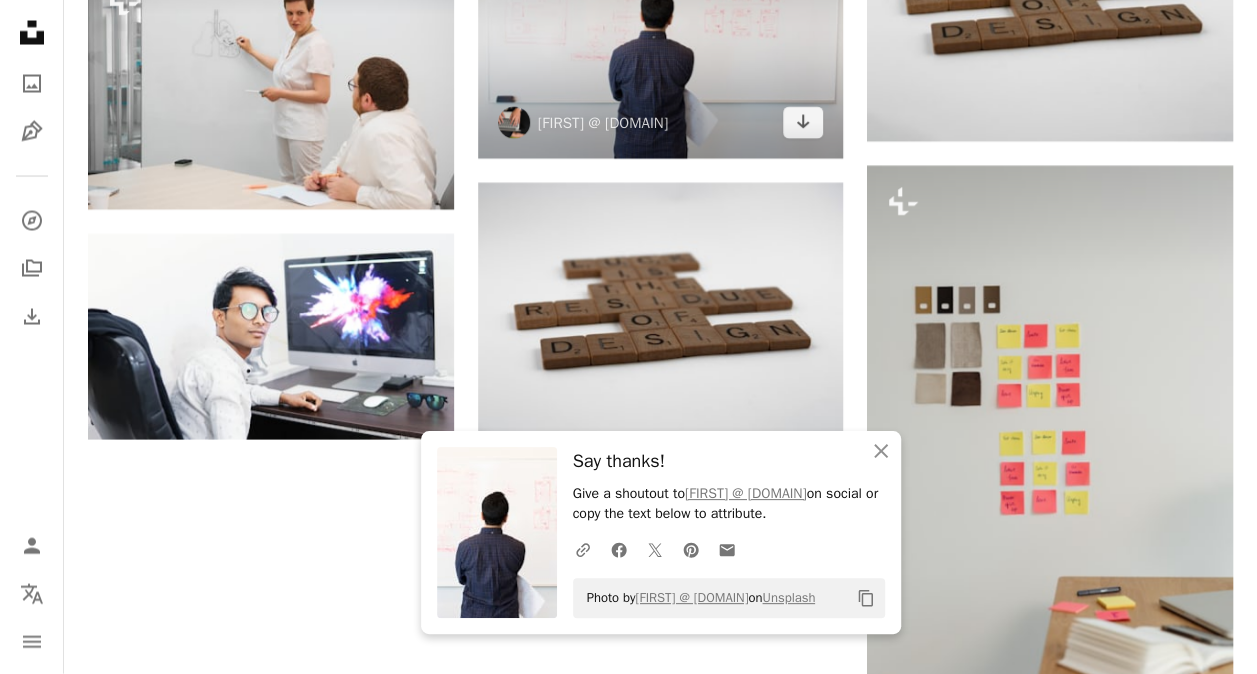 scroll, scrollTop: 2029, scrollLeft: 0, axis: vertical 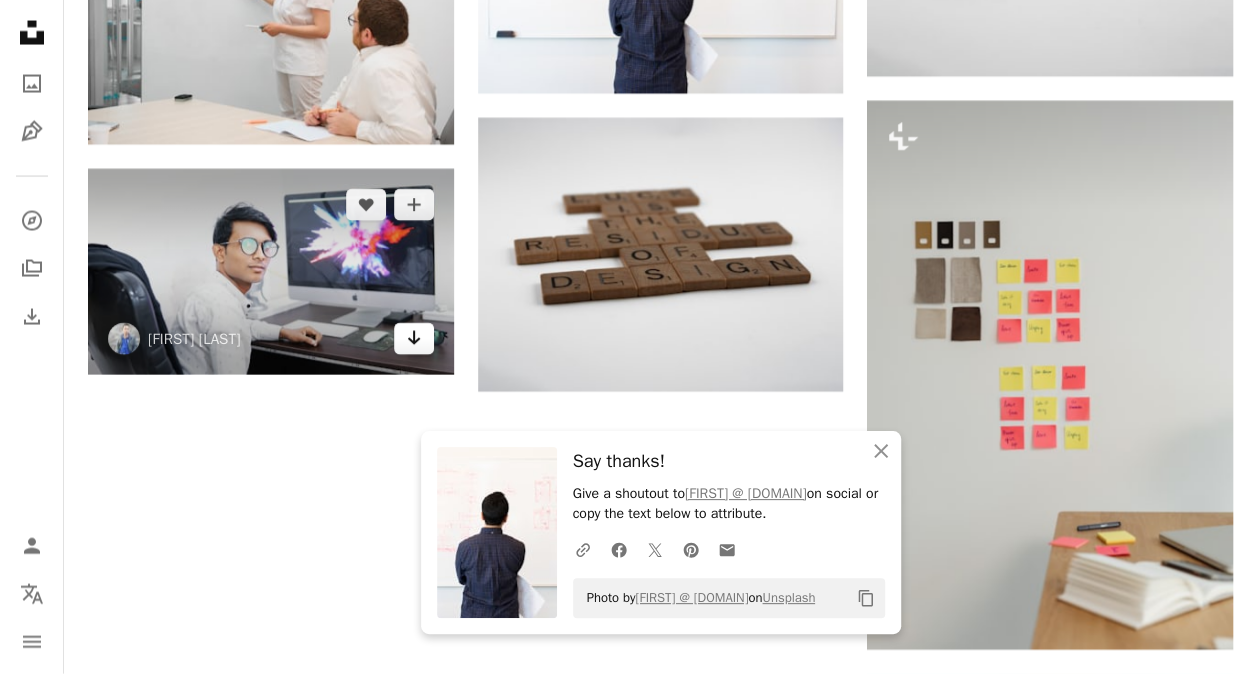 click on "Arrow pointing down" at bounding box center (414, 339) 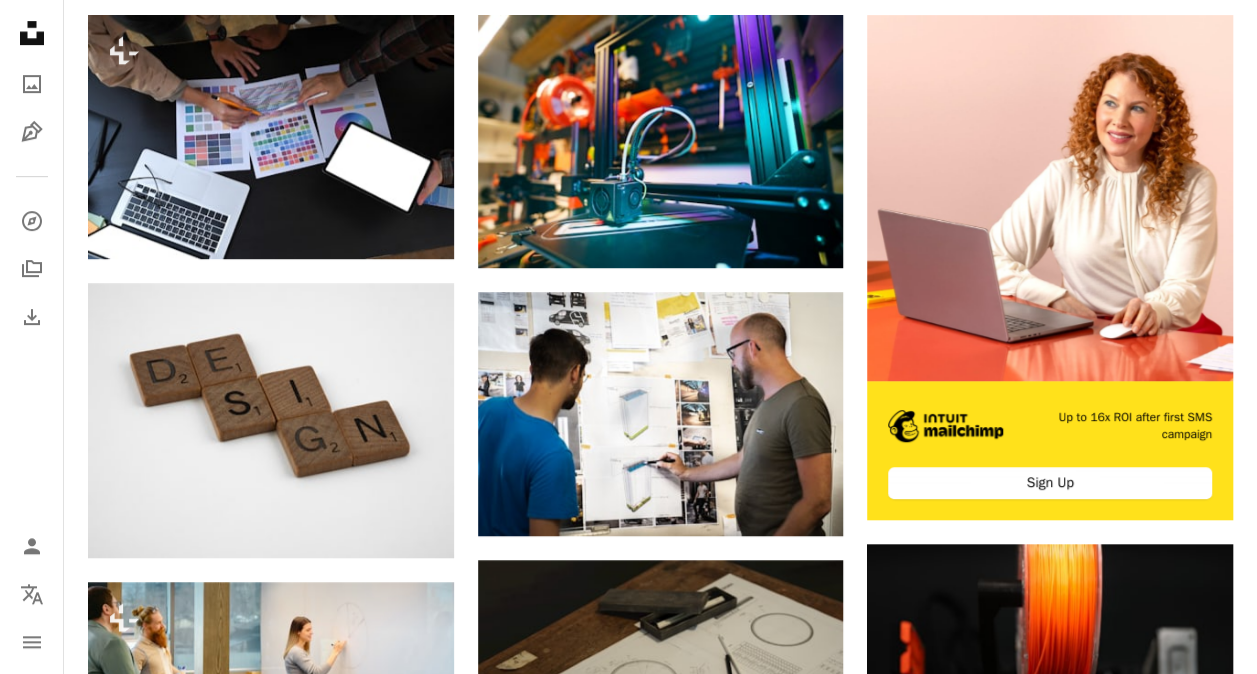 scroll, scrollTop: 0, scrollLeft: 0, axis: both 